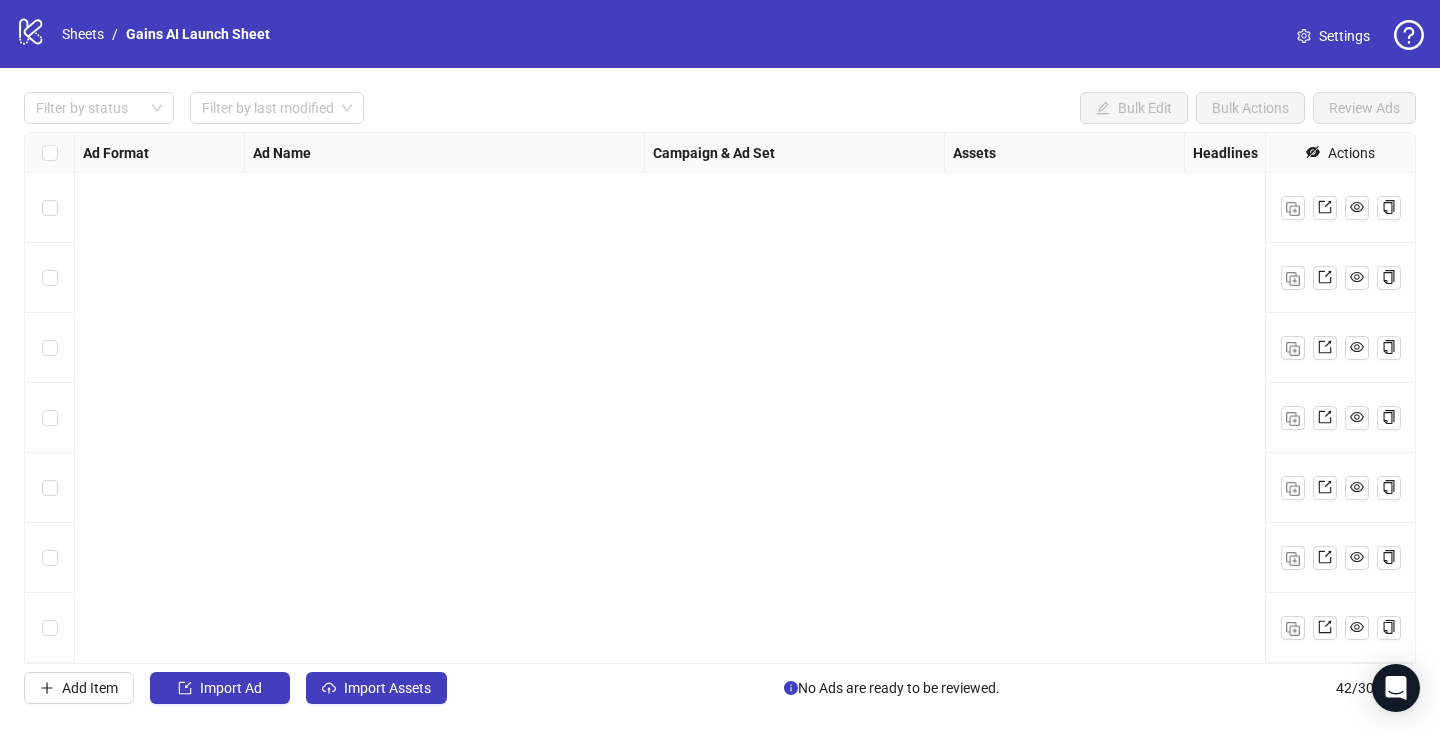 scroll, scrollTop: 0, scrollLeft: 0, axis: both 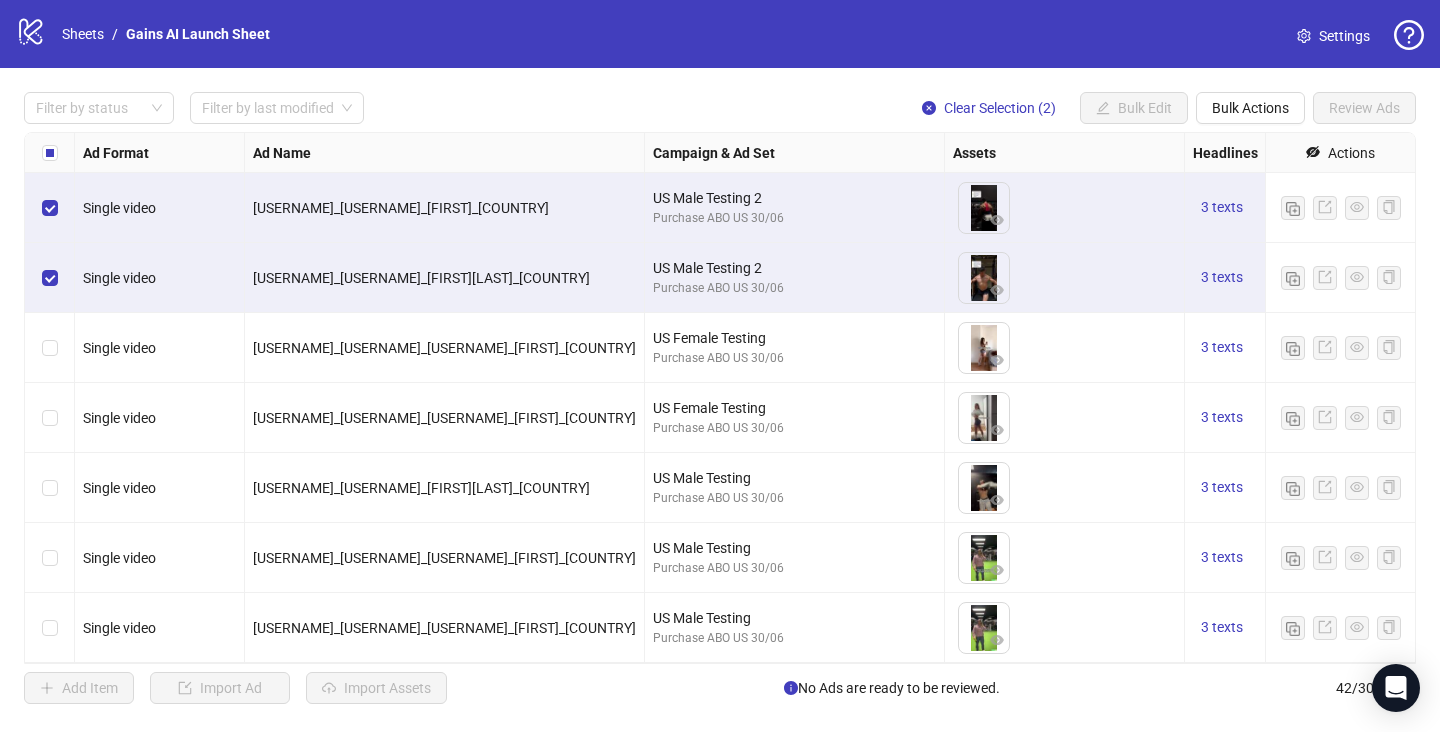 click at bounding box center [50, 348] 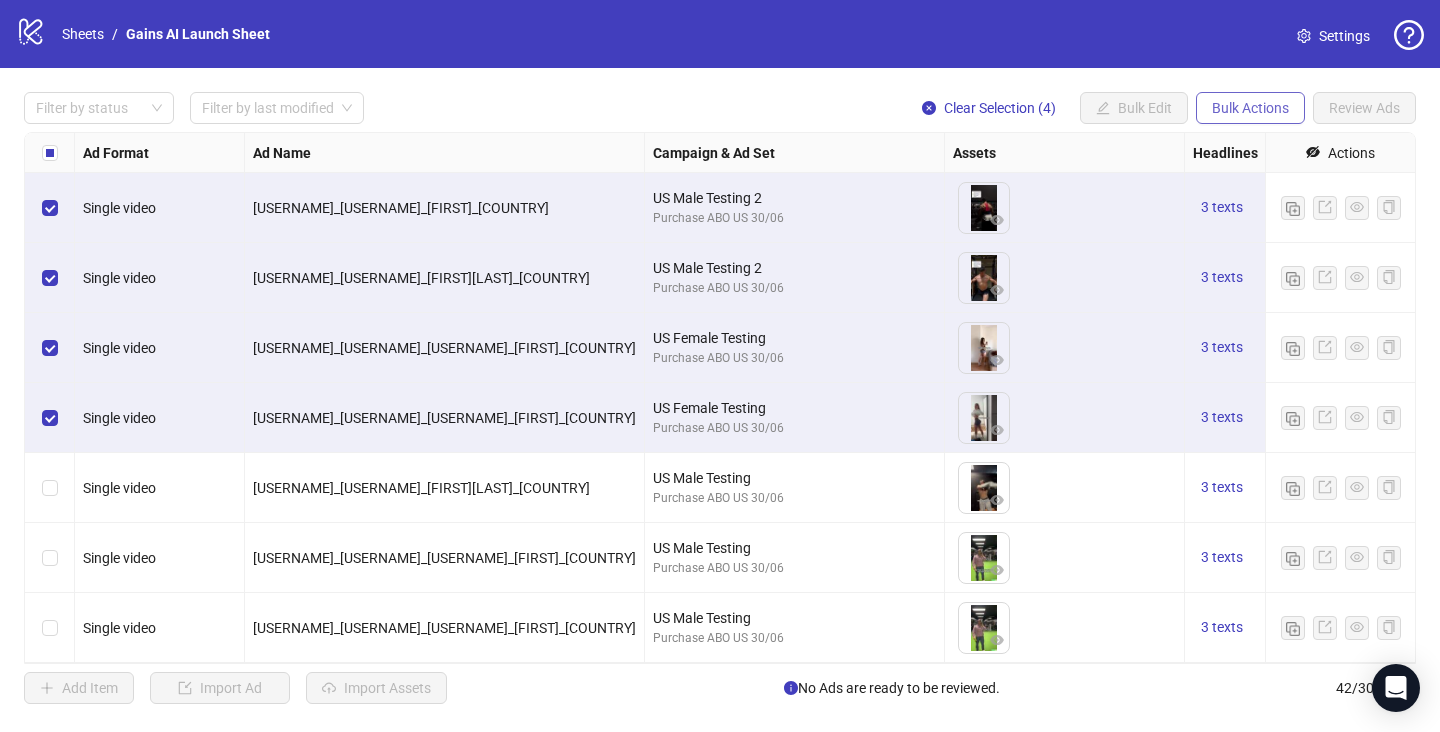 click on "Bulk Actions" at bounding box center (1250, 108) 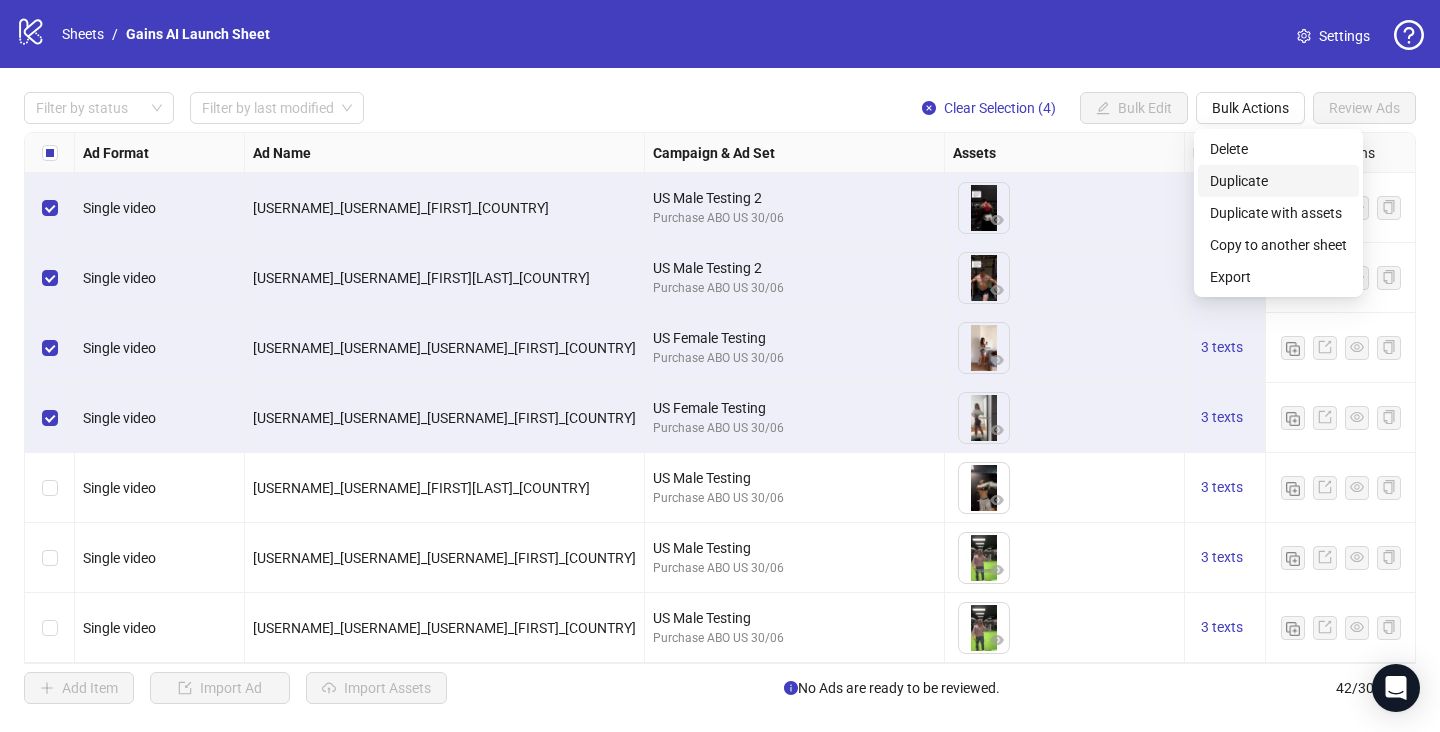 click on "Duplicate" at bounding box center (1278, 181) 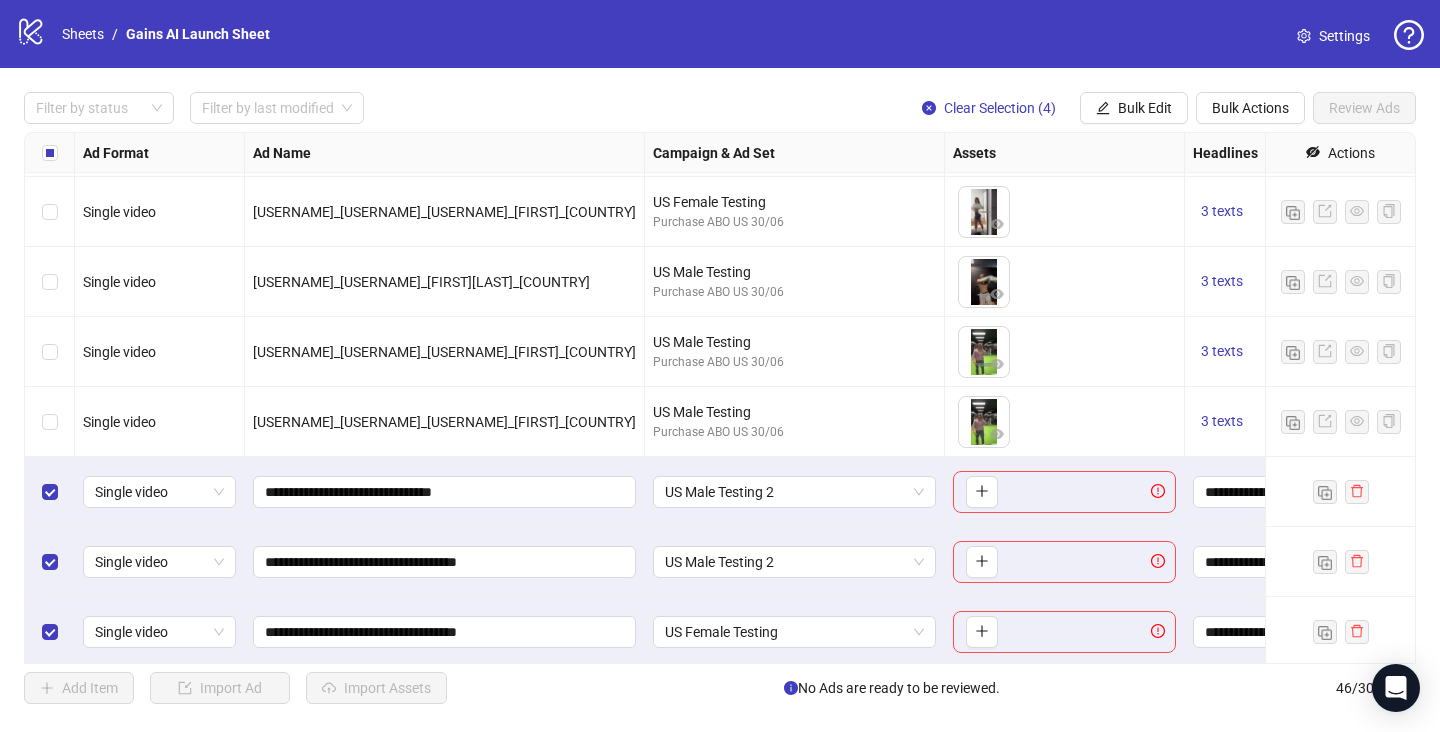 scroll, scrollTop: 2730, scrollLeft: 0, axis: vertical 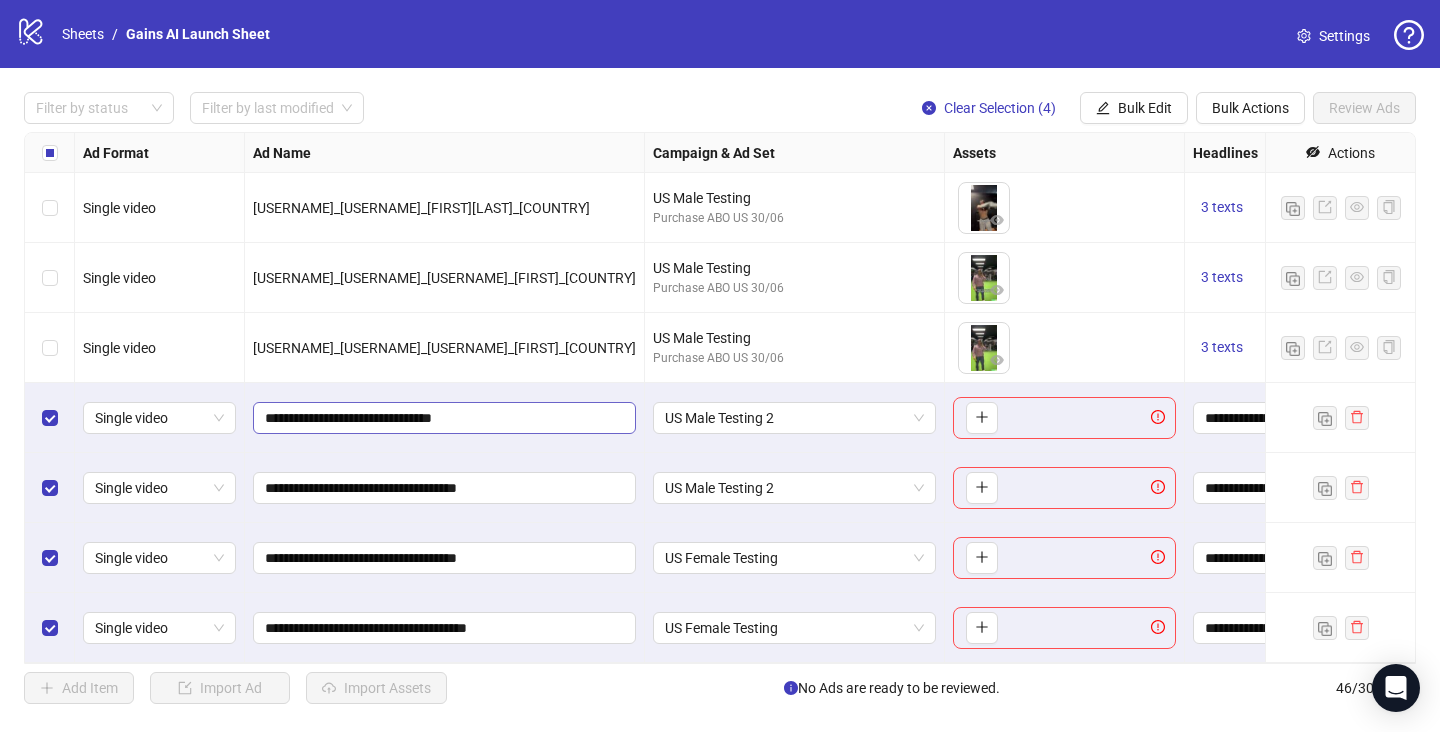 click on "**********" at bounding box center (444, 418) 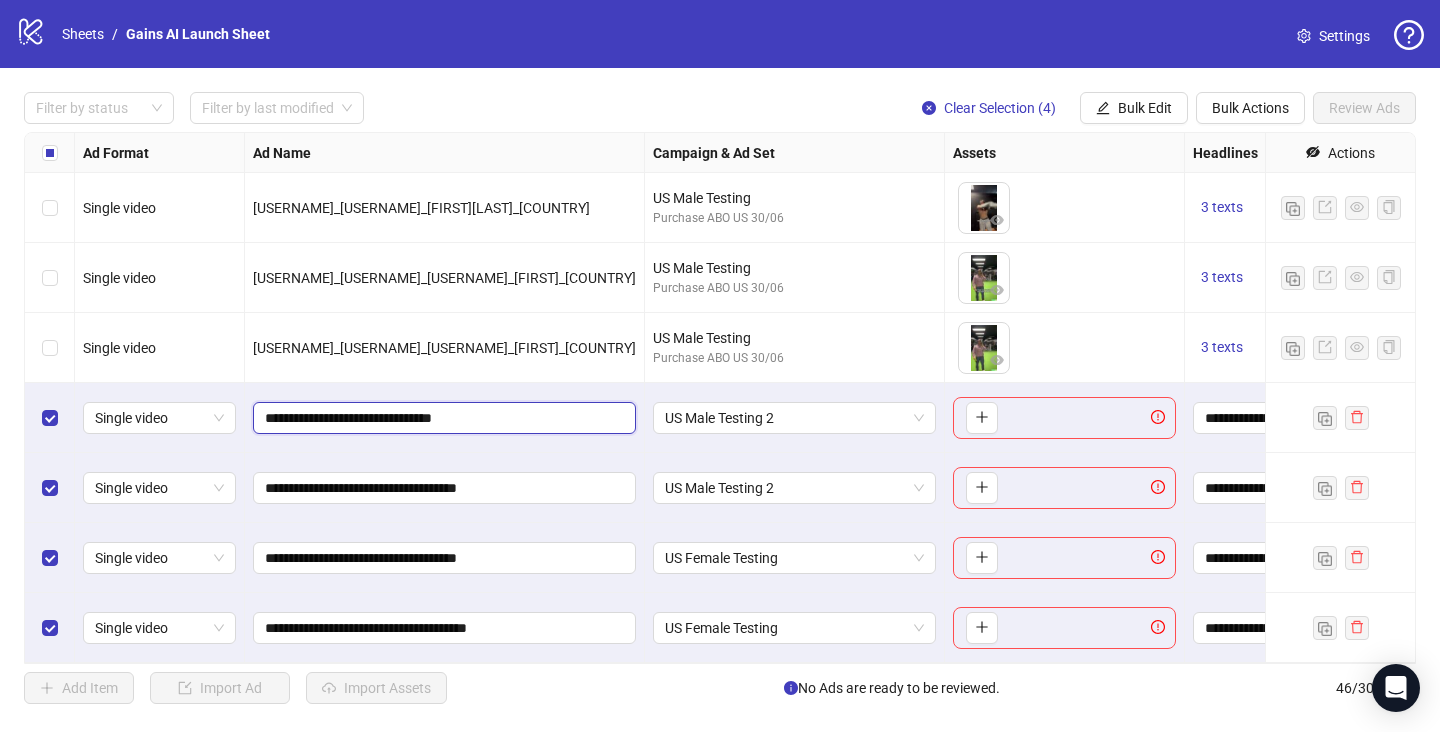 click on "**********" at bounding box center [442, 418] 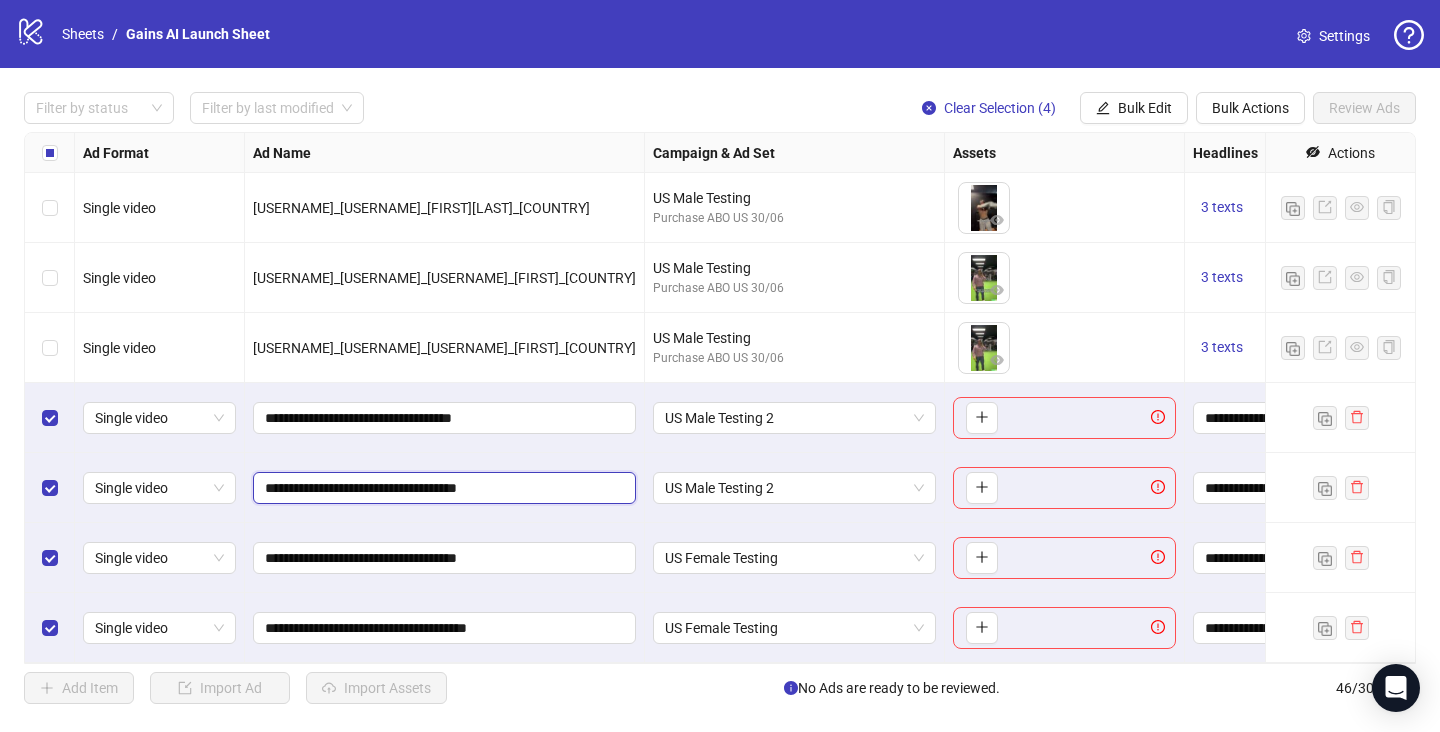 click on "**********" at bounding box center [442, 488] 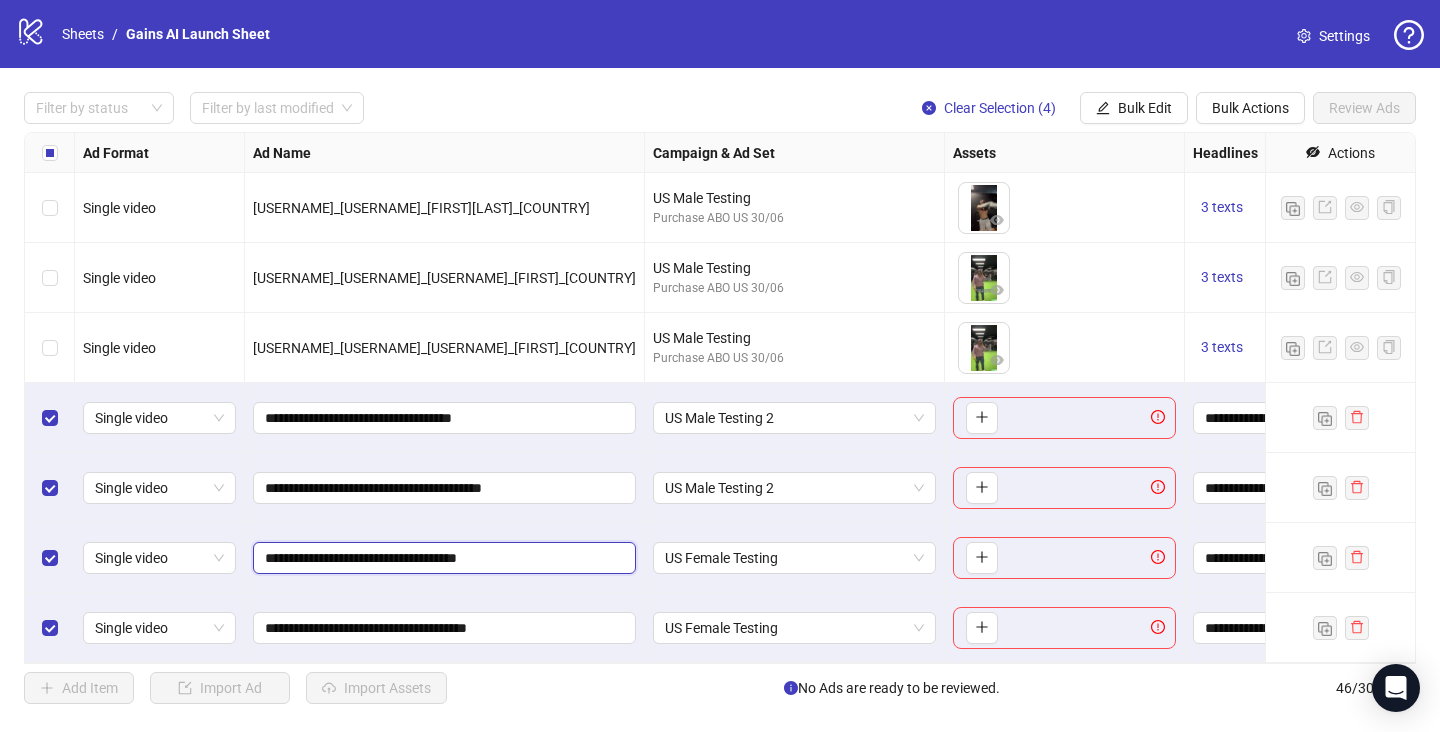 click on "**********" at bounding box center (442, 558) 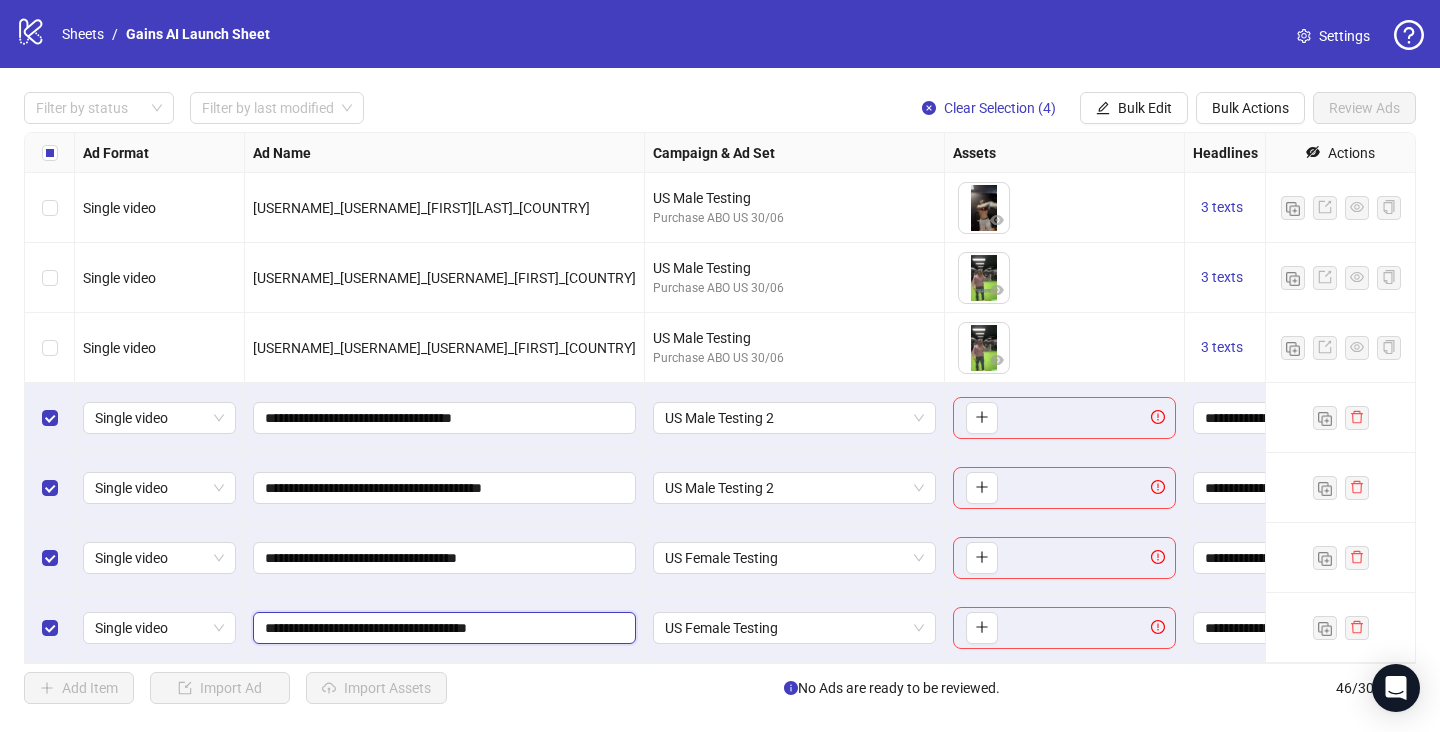 click on "**********" at bounding box center [442, 628] 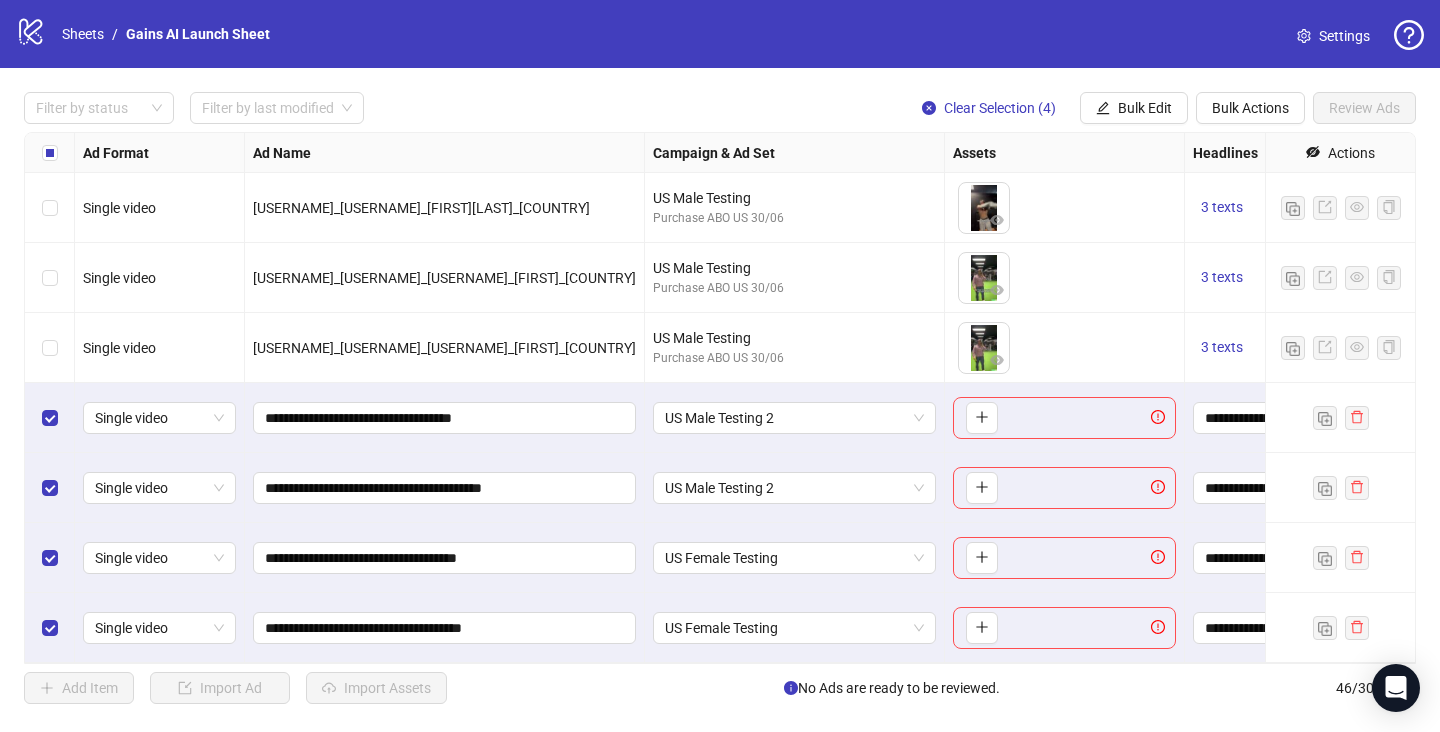 click on "**********" at bounding box center (445, 628) 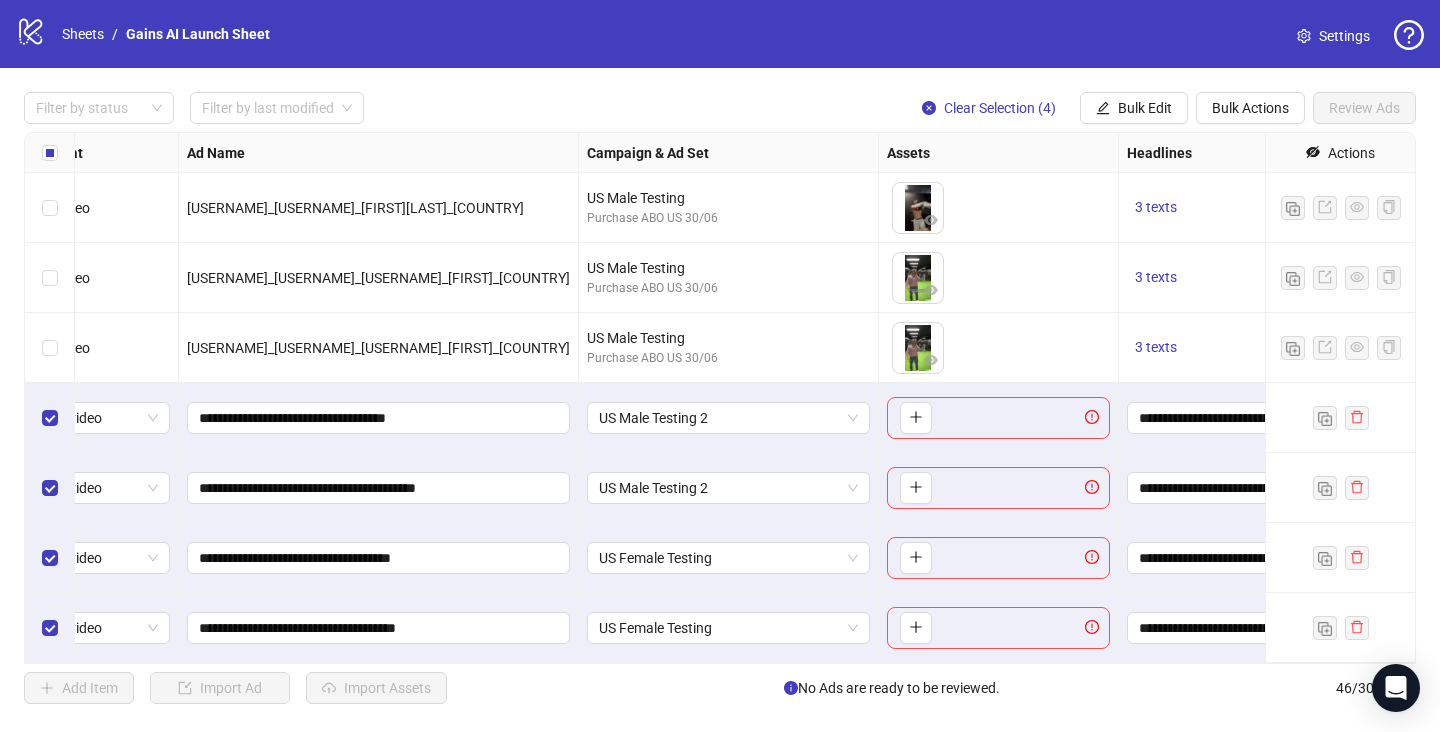 scroll, scrollTop: 2730, scrollLeft: 0, axis: vertical 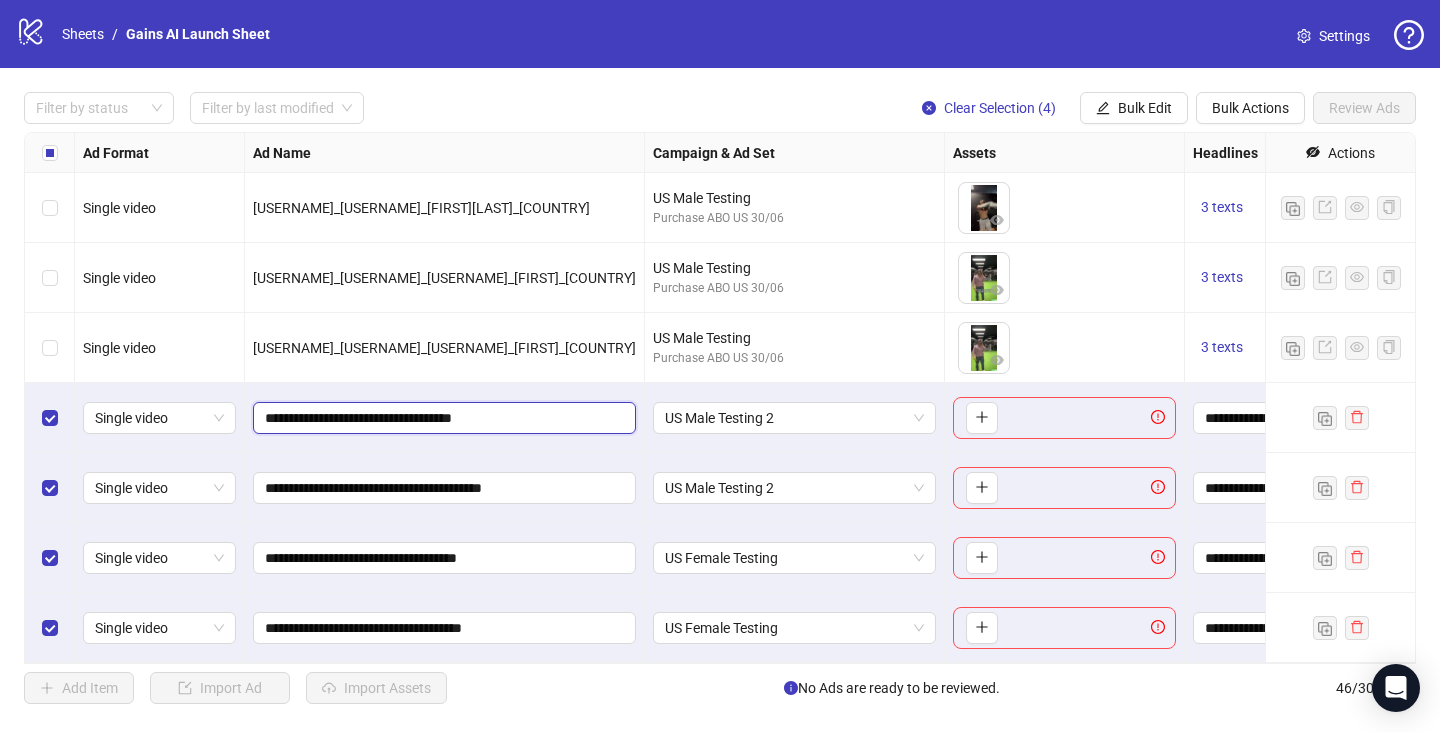 click on "**********" at bounding box center (442, 418) 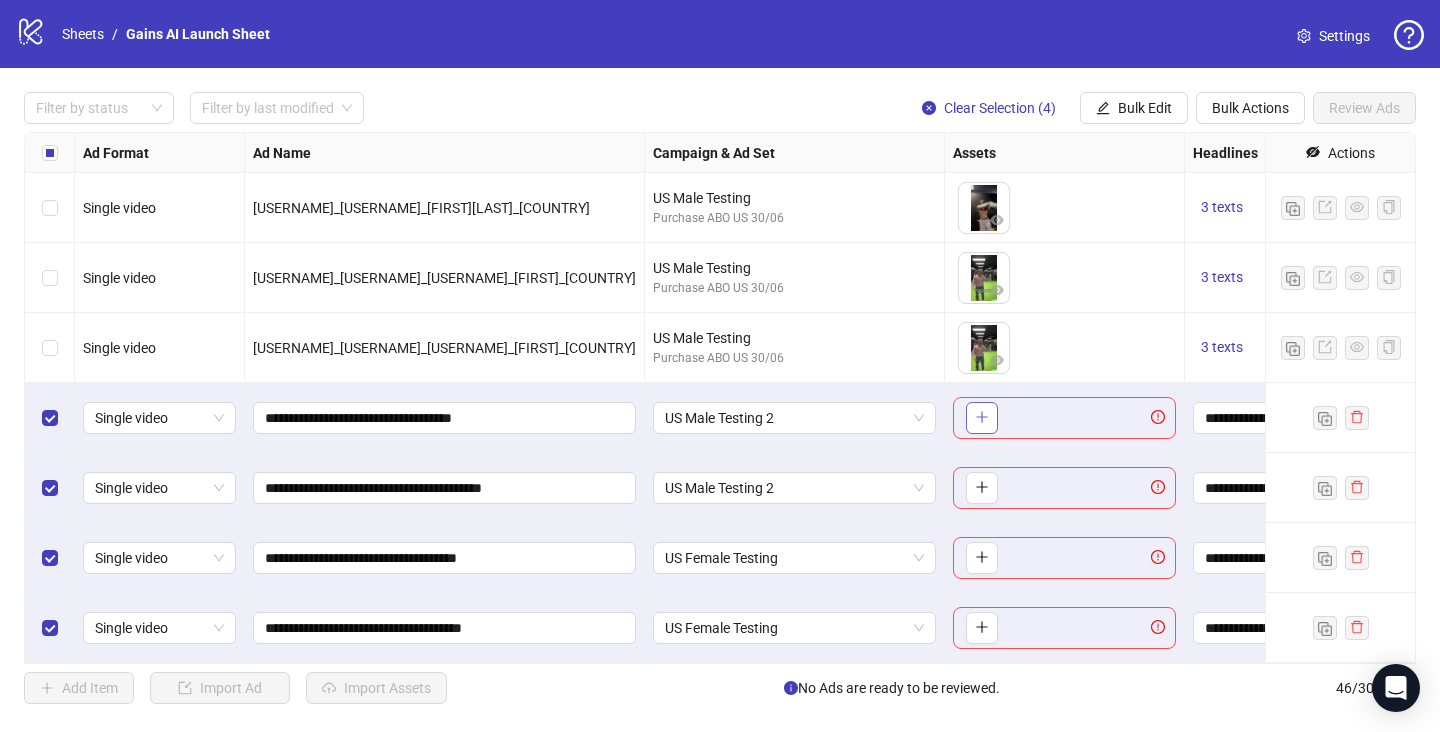 click at bounding box center [982, 418] 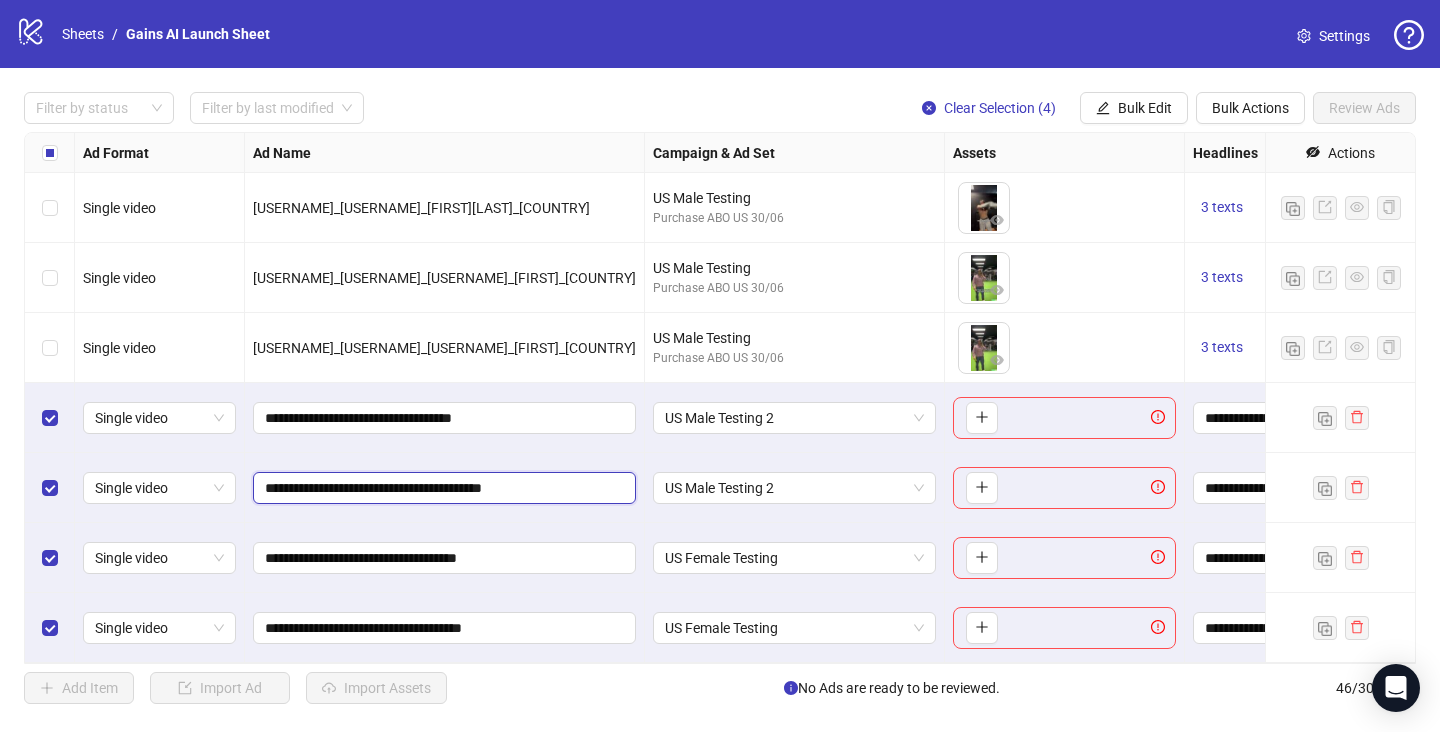 click on "**********" at bounding box center (442, 488) 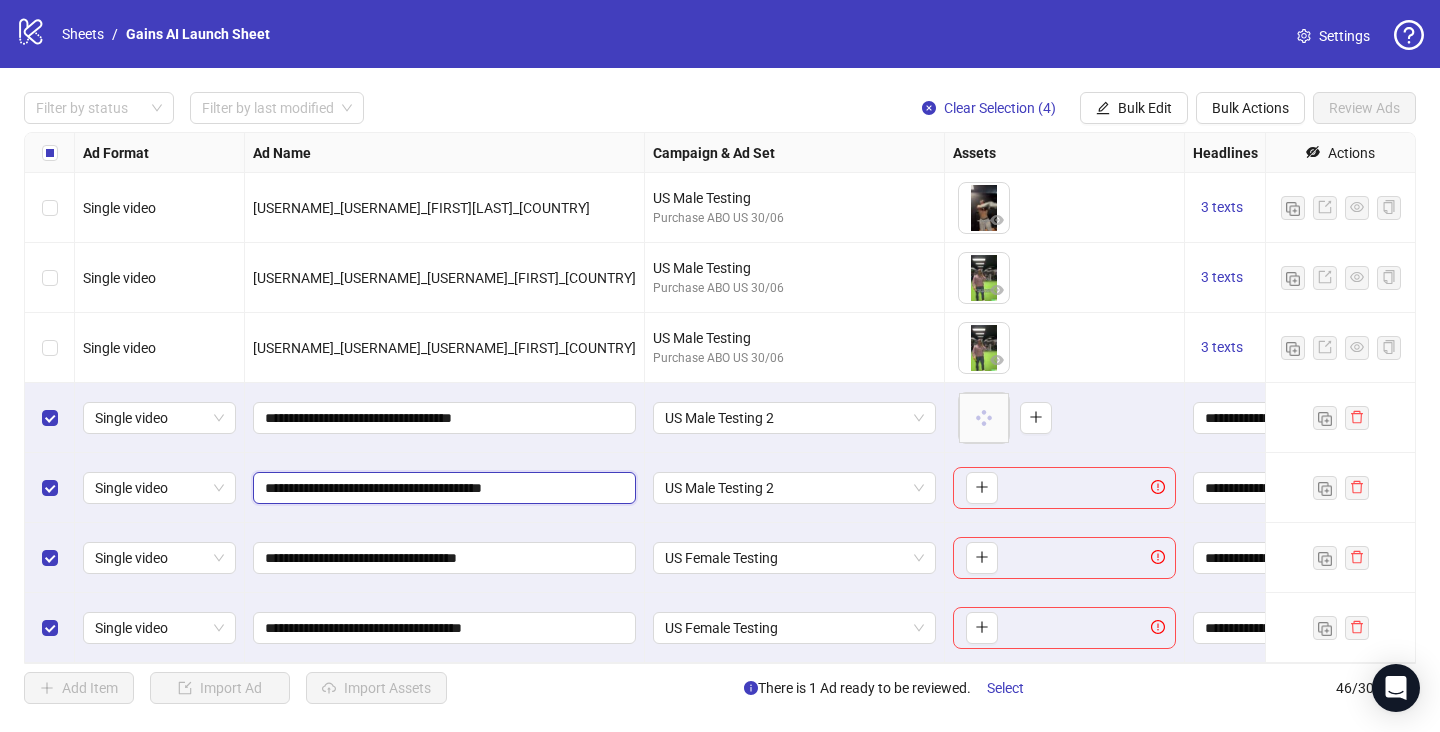 click on "**********" at bounding box center (442, 488) 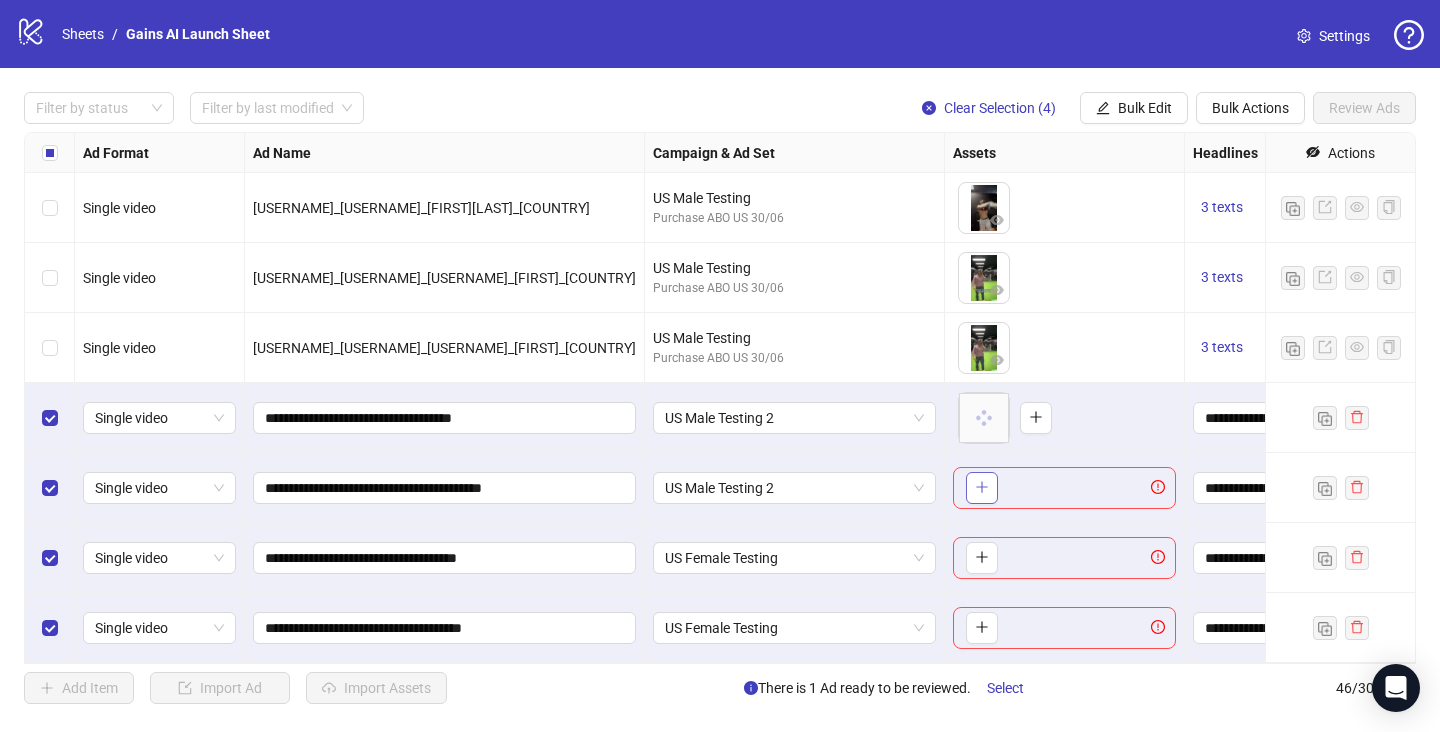 click at bounding box center [982, 488] 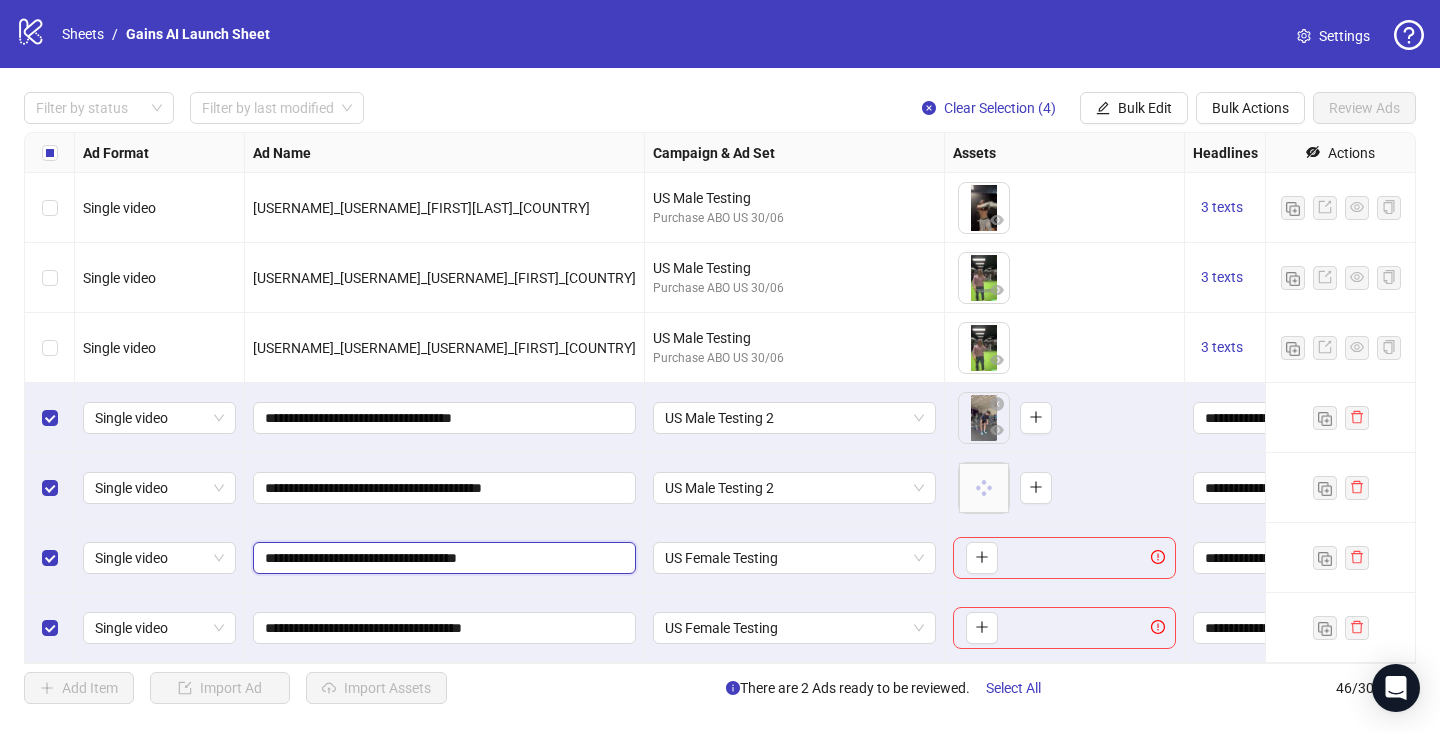 click on "**********" at bounding box center (442, 558) 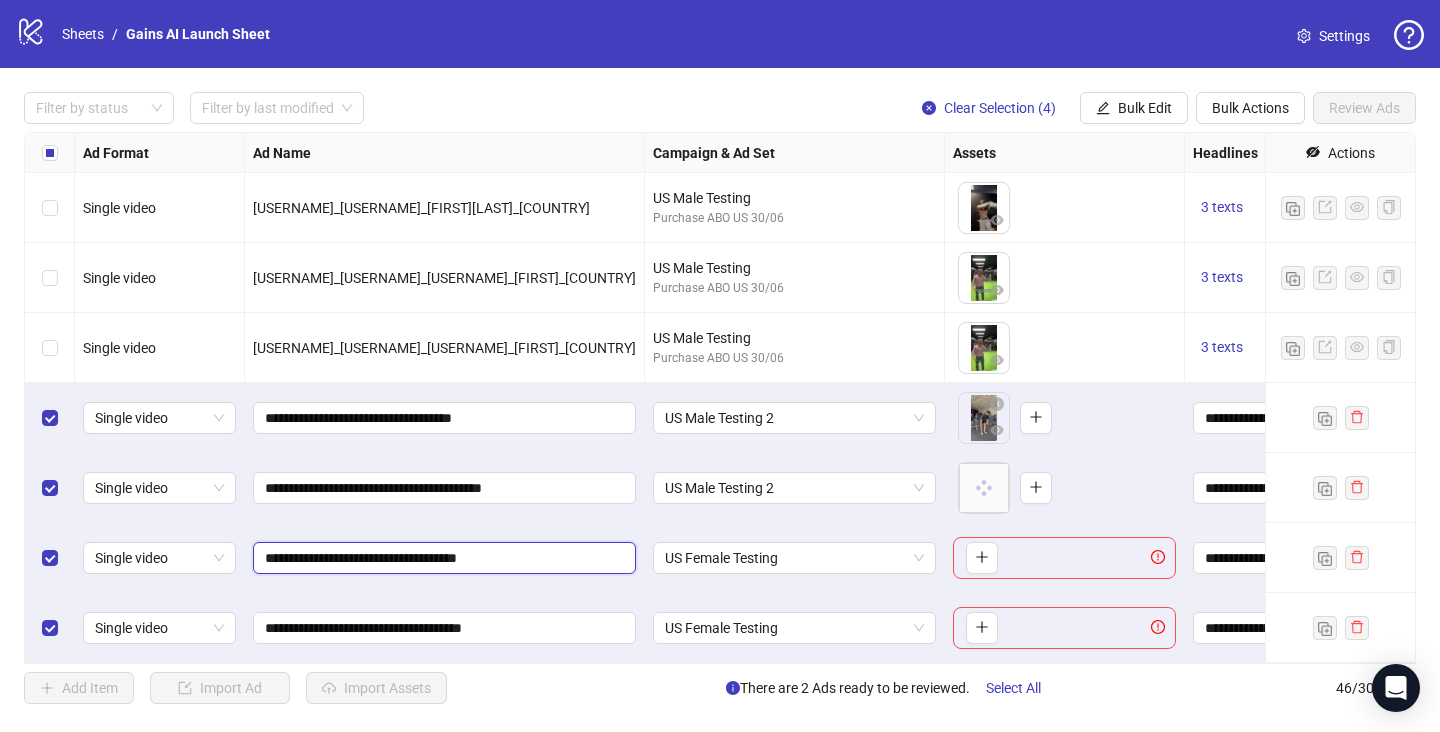 click on "**********" at bounding box center [442, 558] 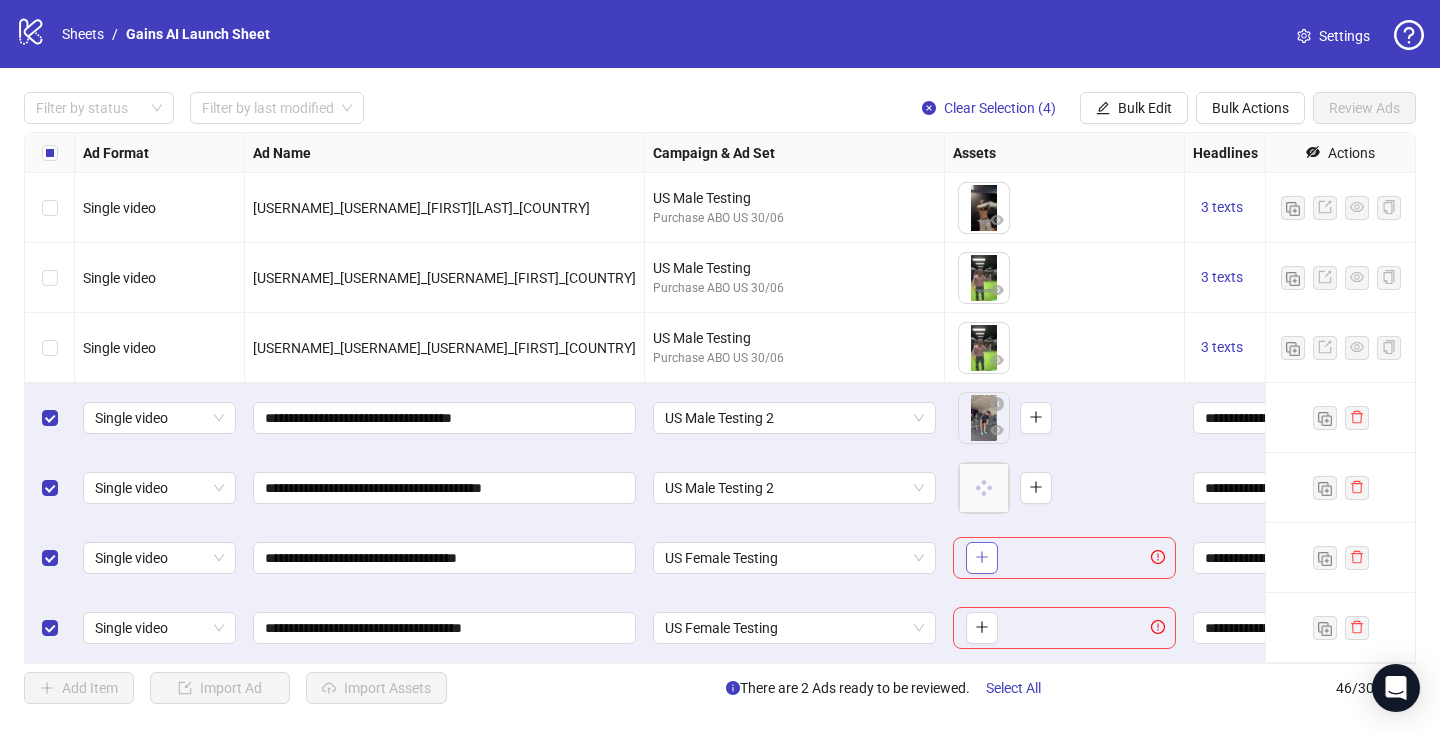 click at bounding box center (982, 558) 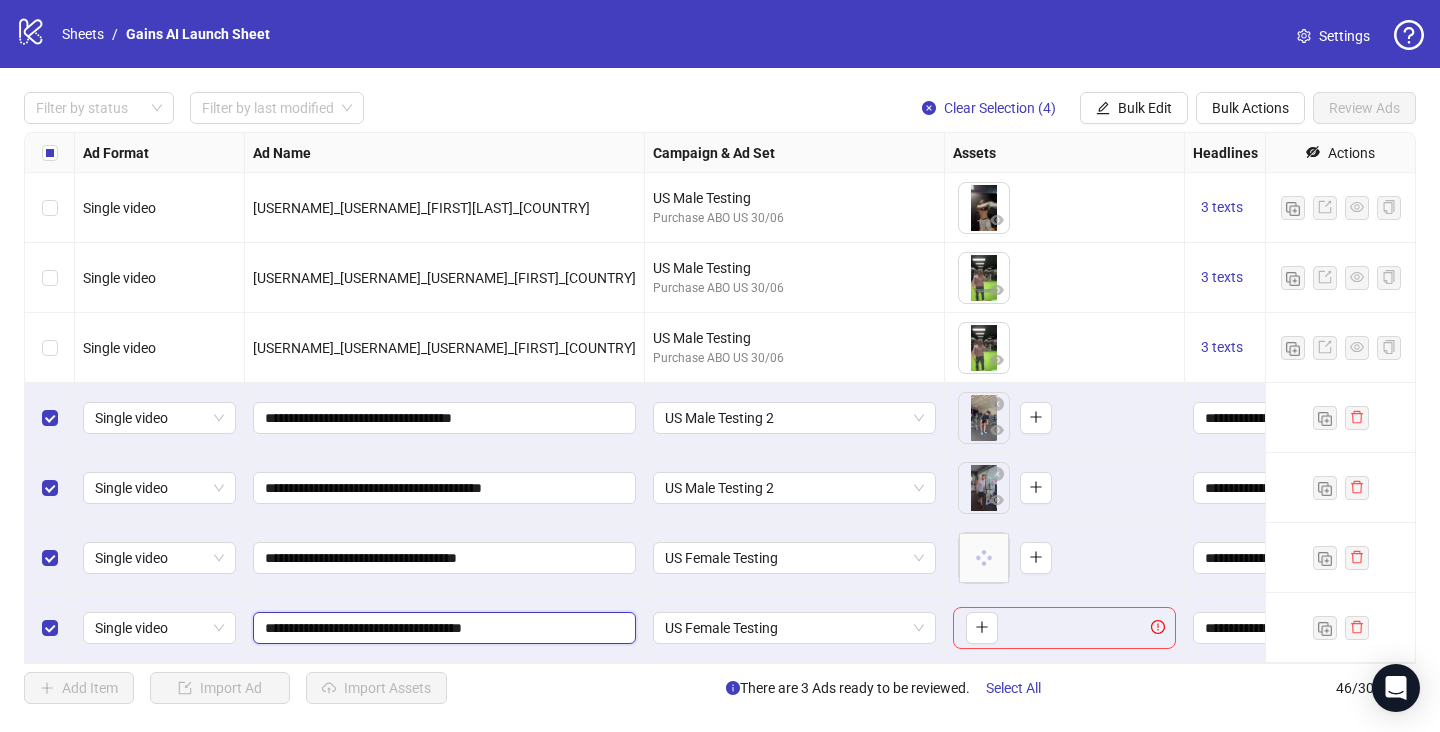 click on "**********" at bounding box center (442, 628) 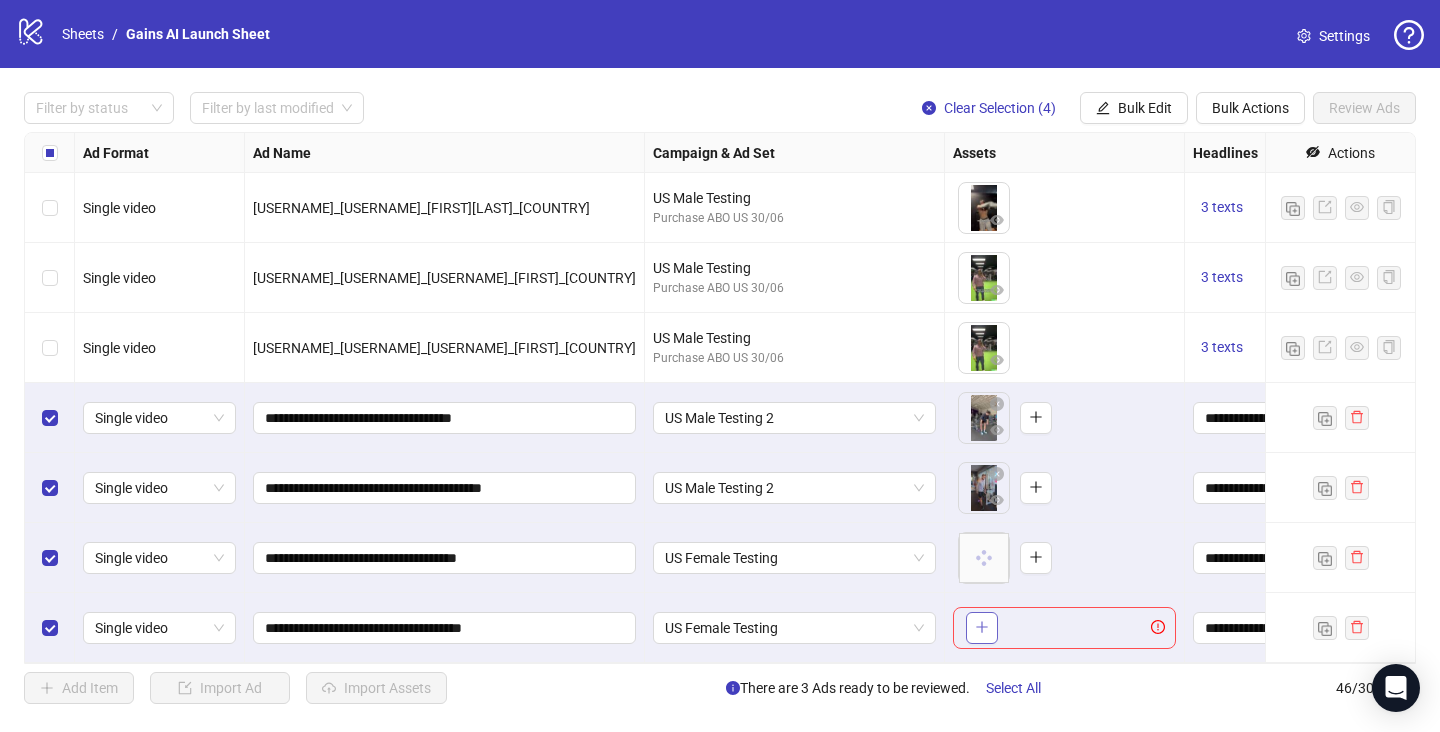 click at bounding box center (982, 628) 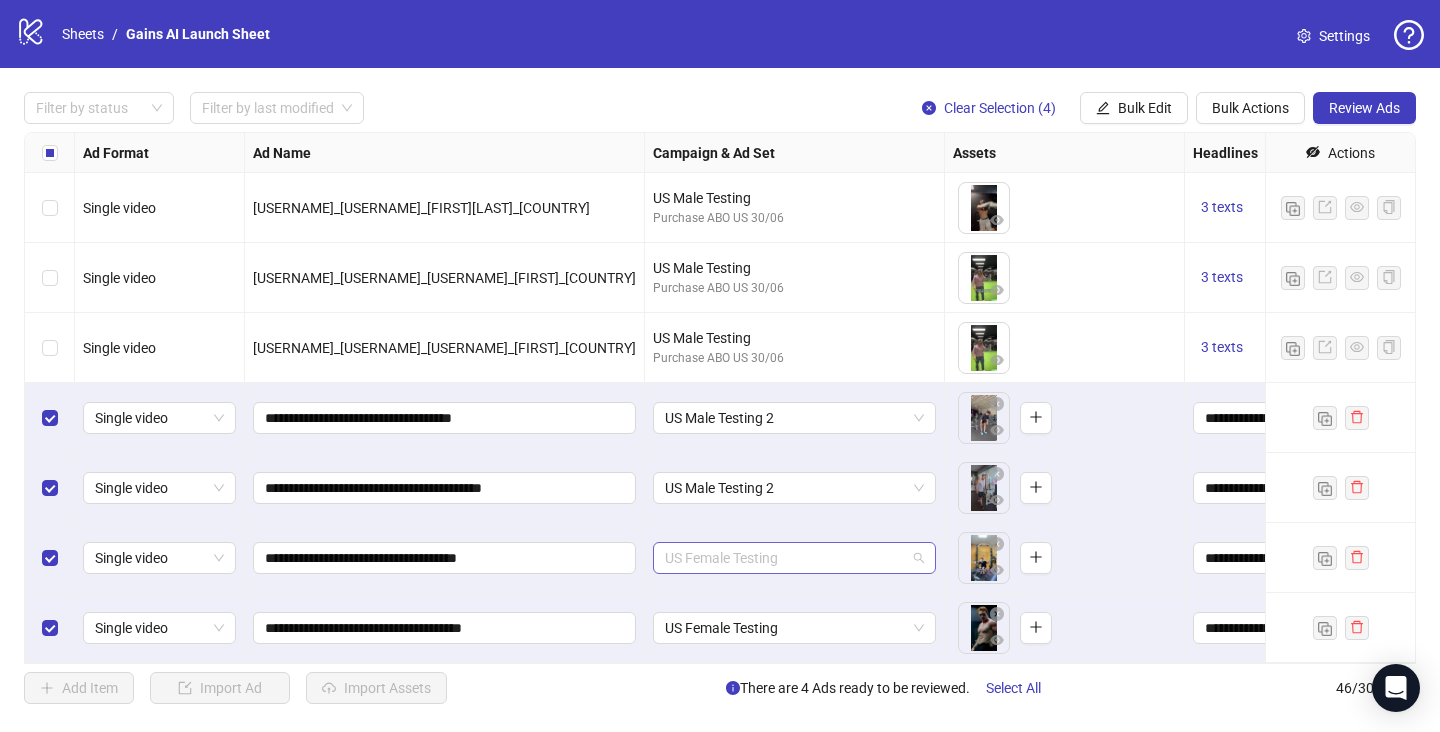 click on "US Female Testing" at bounding box center (794, 558) 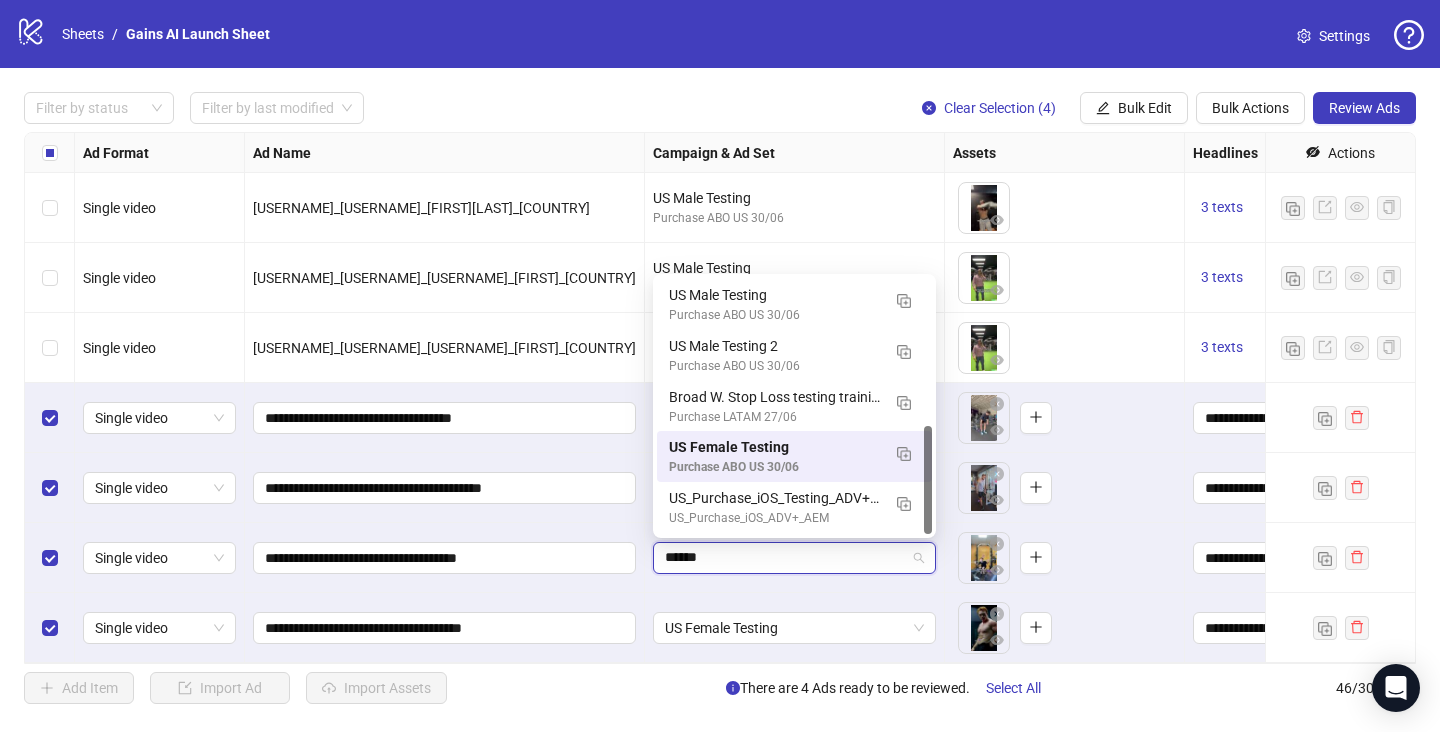 scroll, scrollTop: 350, scrollLeft: 0, axis: vertical 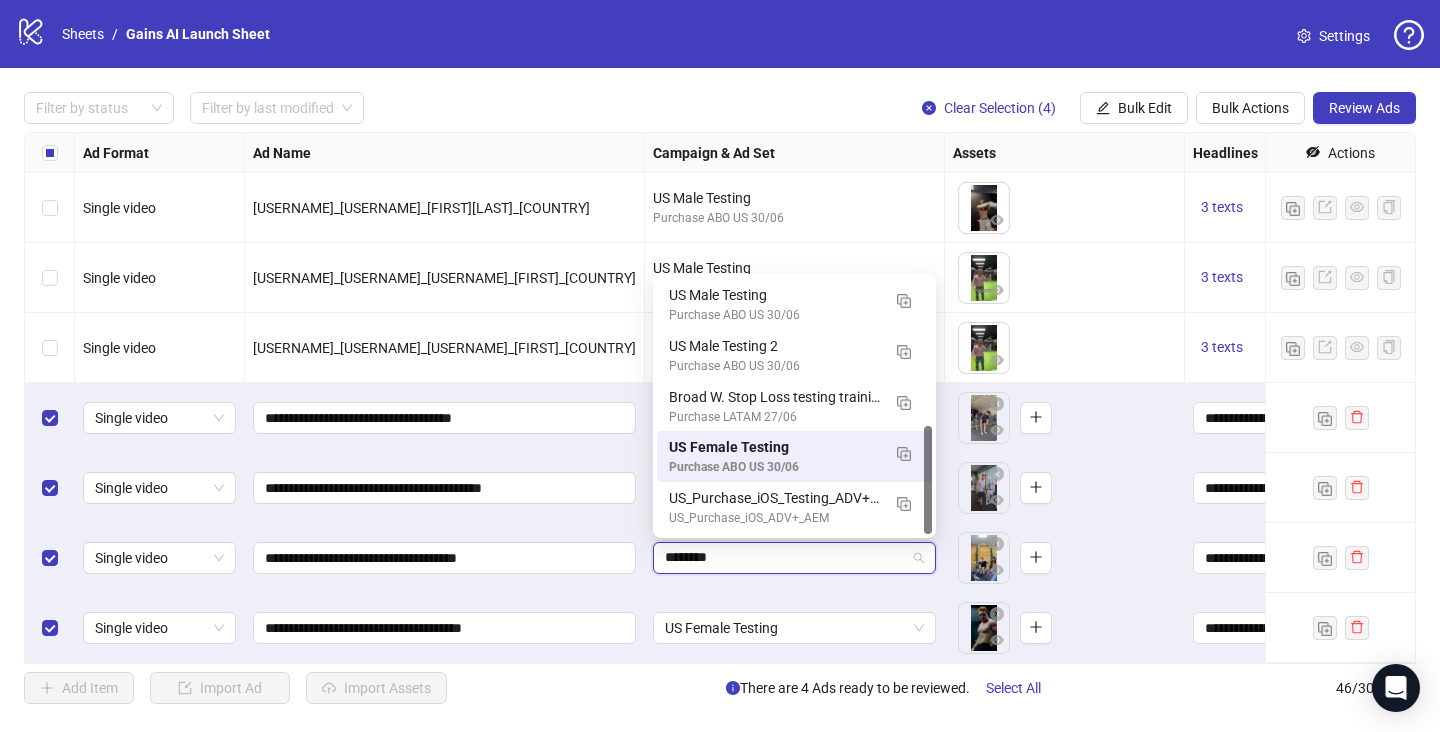 type on "*********" 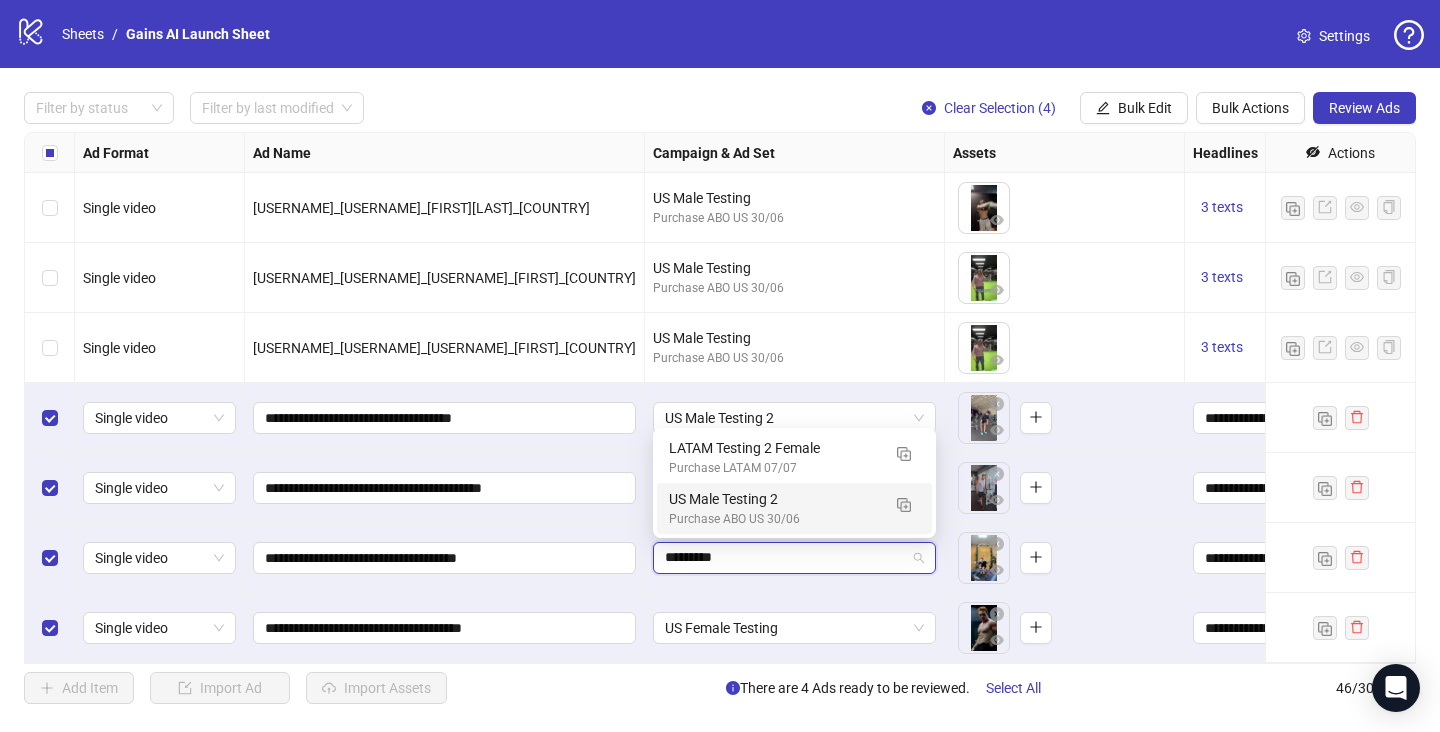 click on "US Male Testing 2" at bounding box center [774, 499] 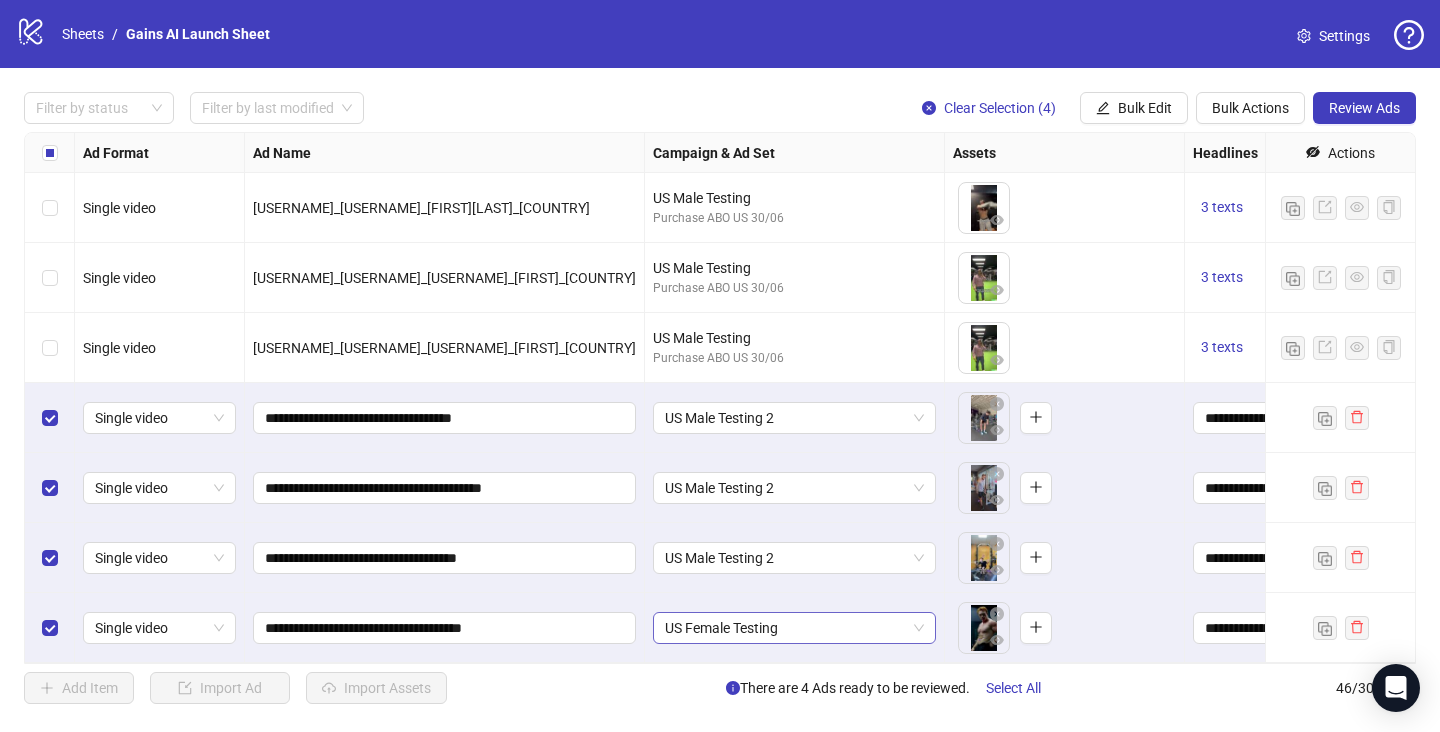 click on "US Female Testing" at bounding box center (794, 628) 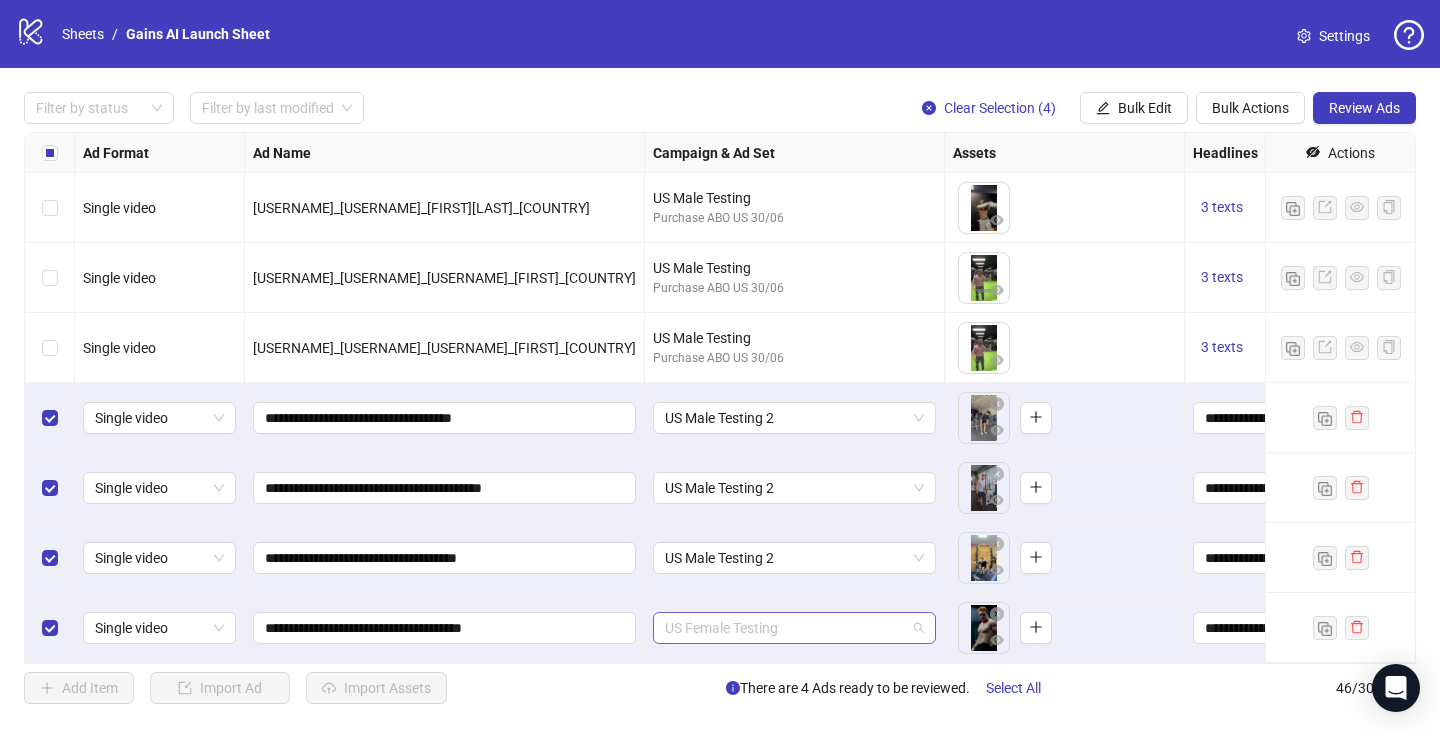 click on "US Female Testing" at bounding box center (794, 628) 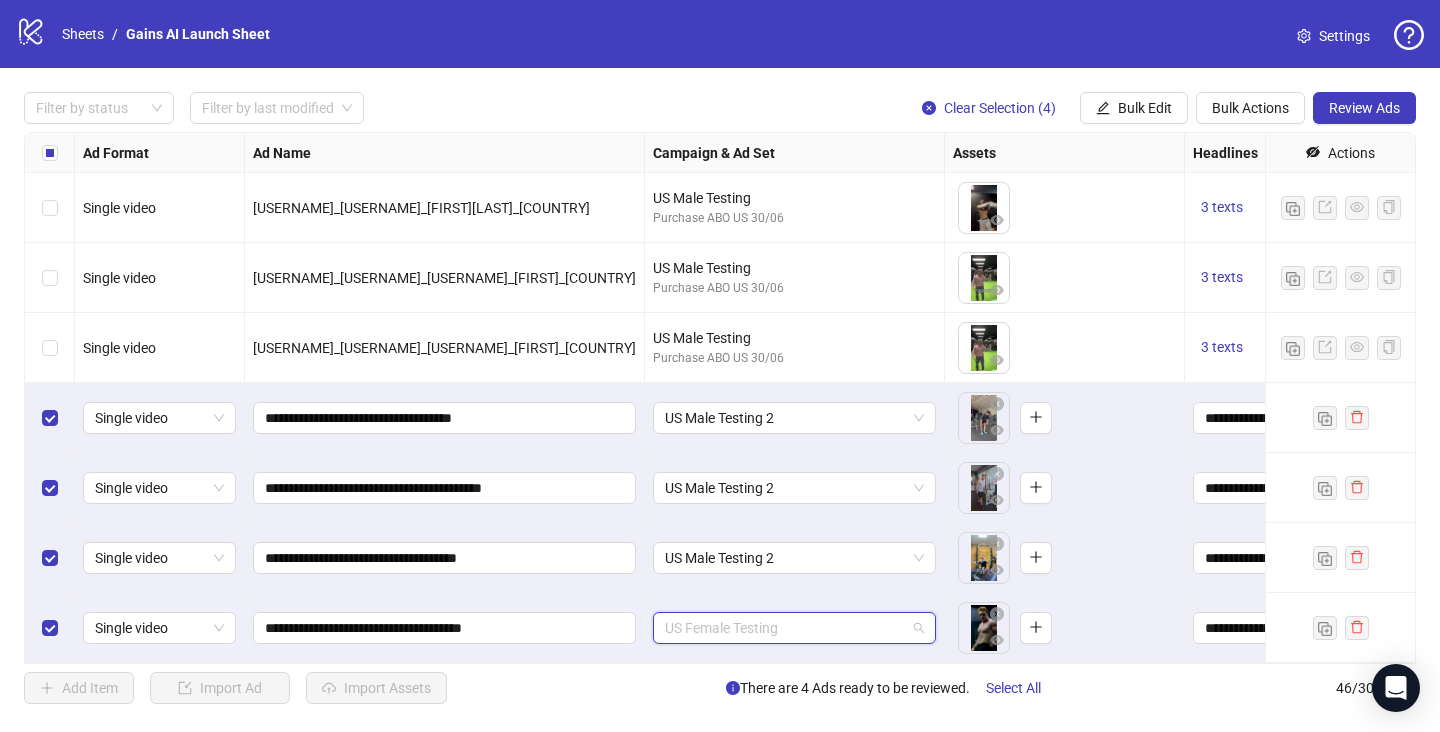 click on "US Female Testing" at bounding box center (794, 628) 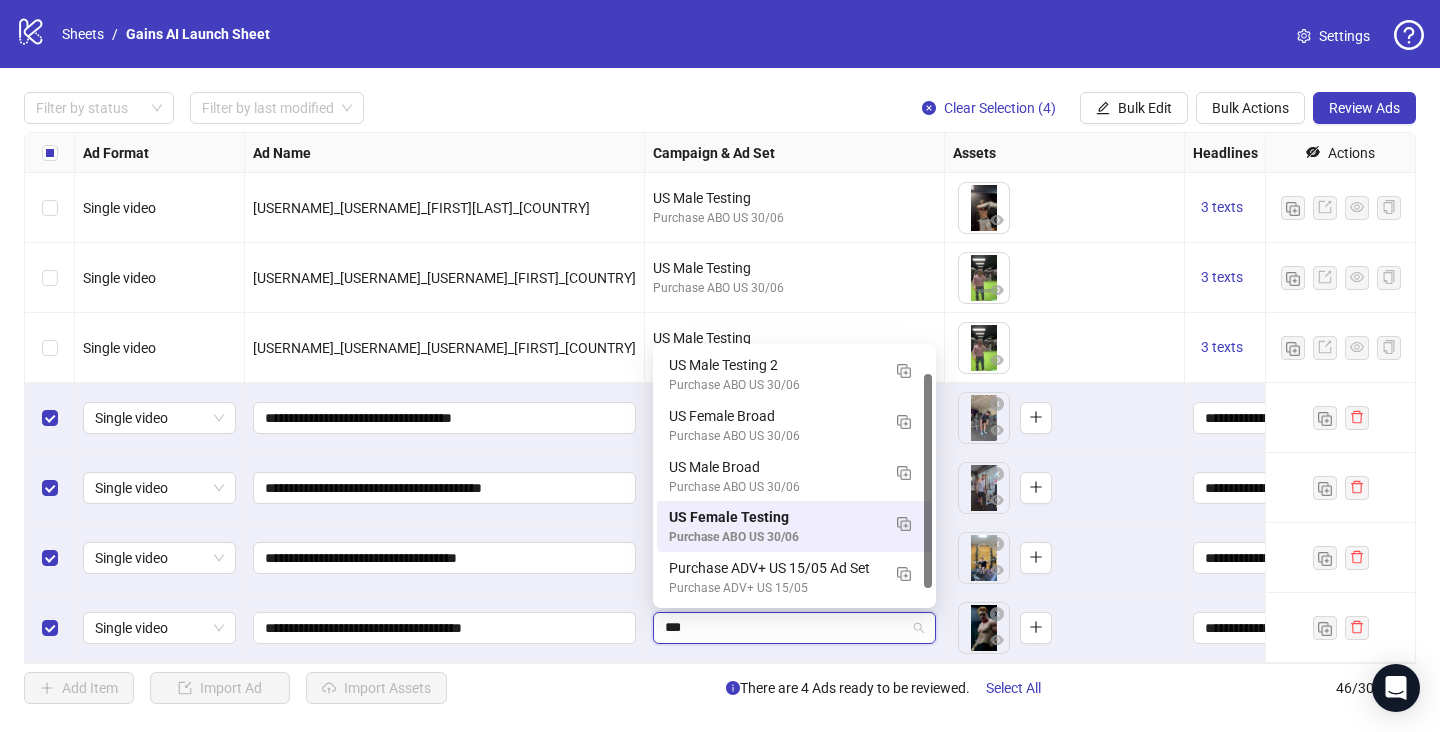 scroll, scrollTop: 31, scrollLeft: 0, axis: vertical 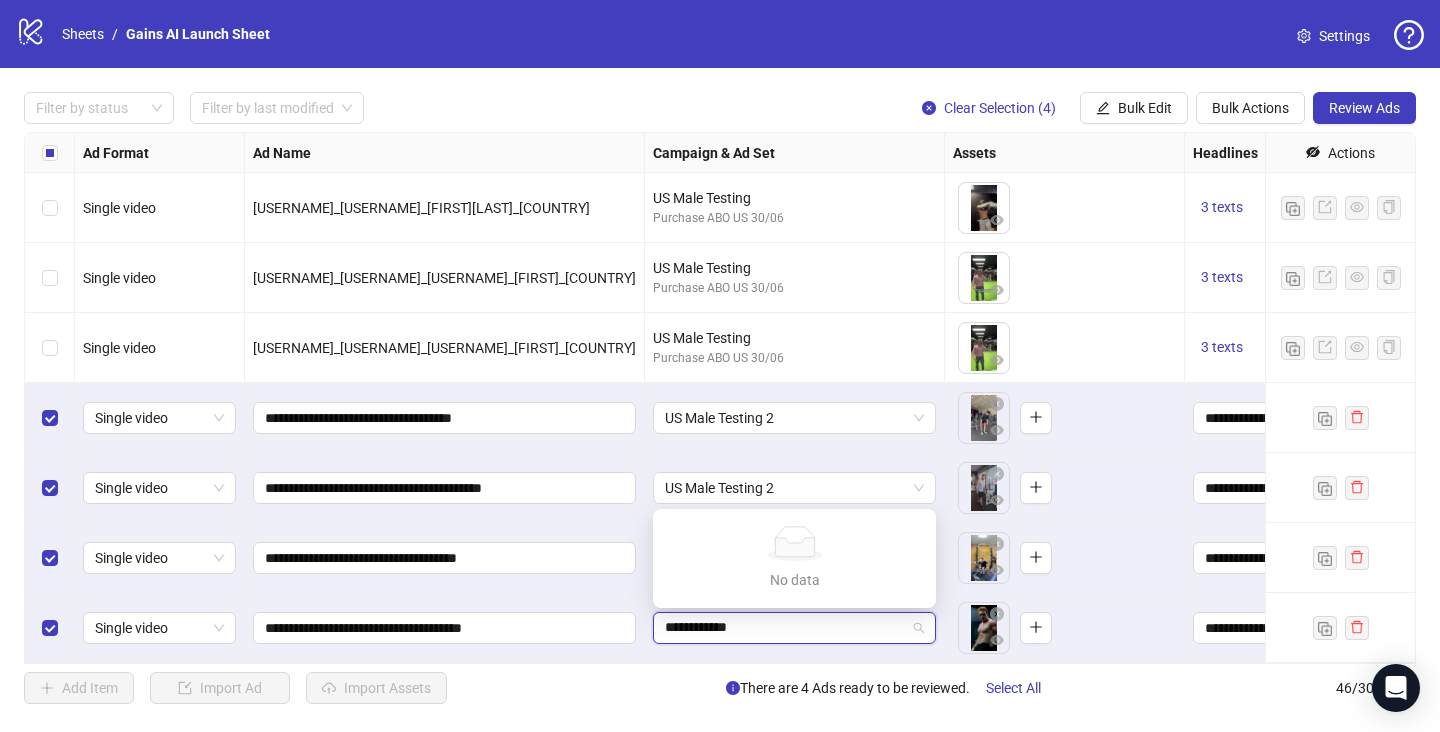 click on "**********" at bounding box center [785, 628] 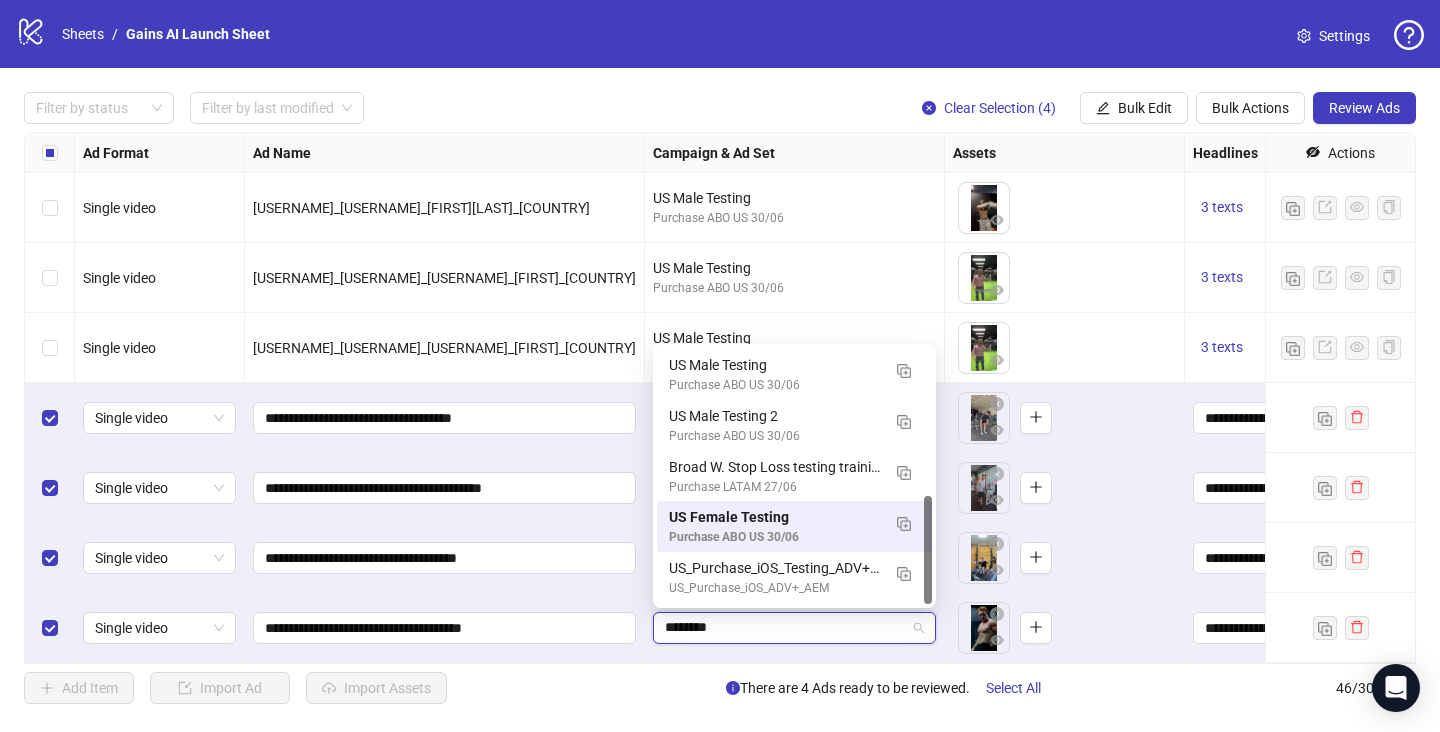scroll, scrollTop: 95, scrollLeft: 0, axis: vertical 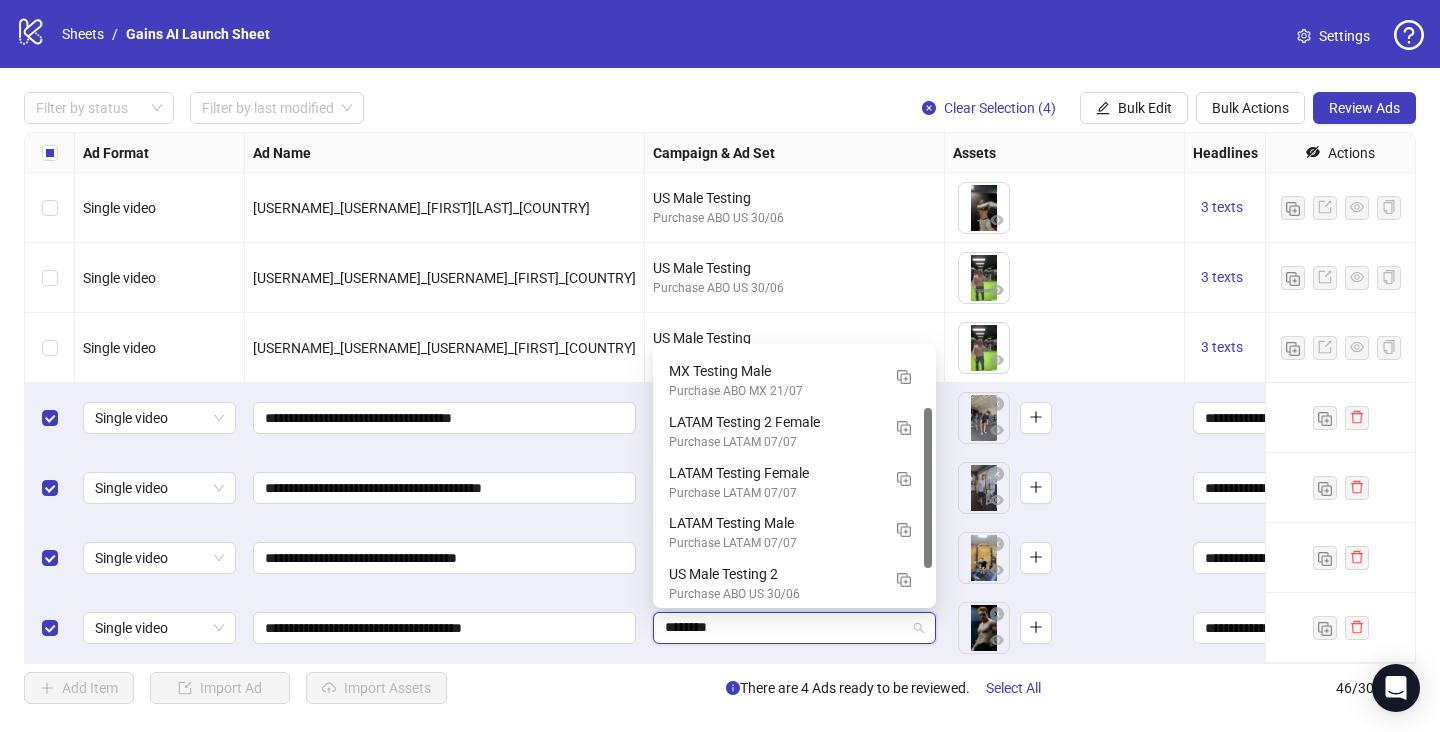 type on "*********" 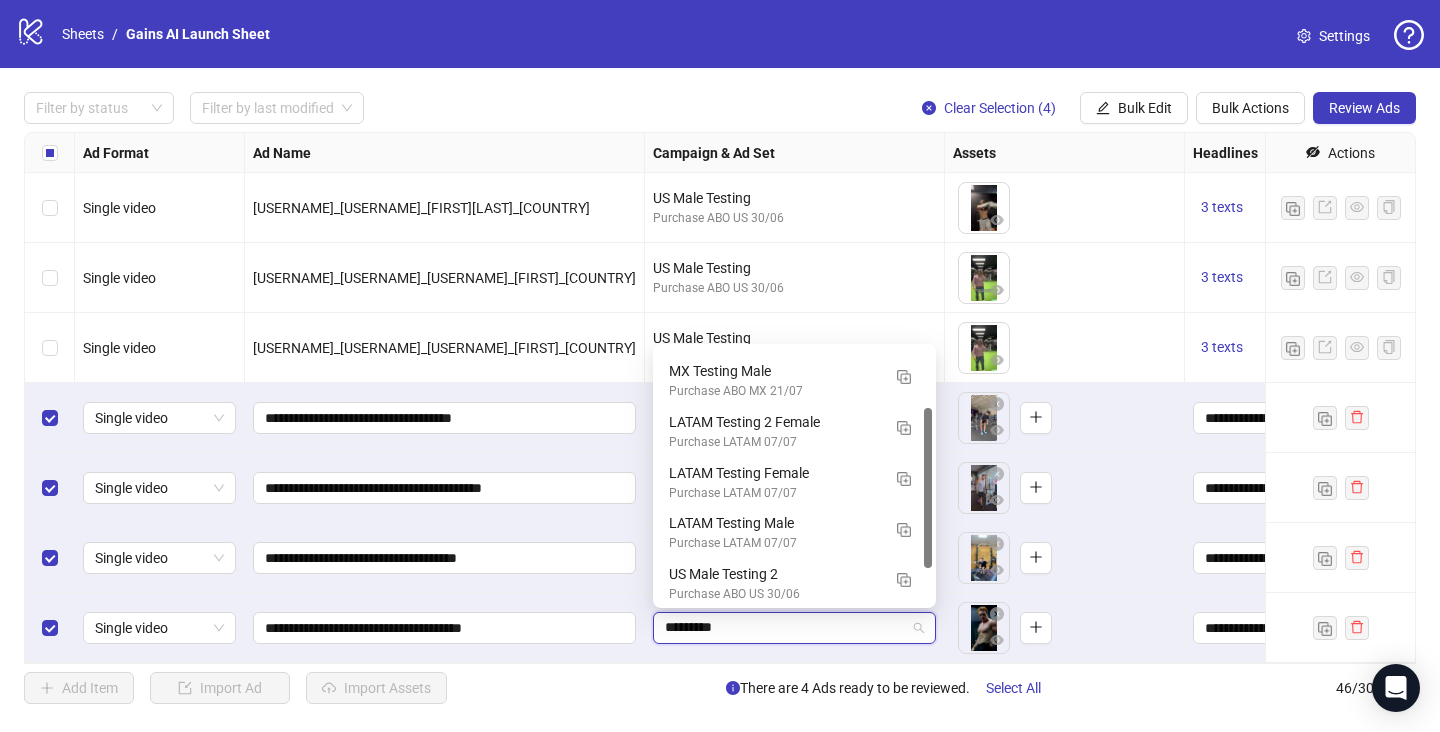 scroll, scrollTop: 0, scrollLeft: 0, axis: both 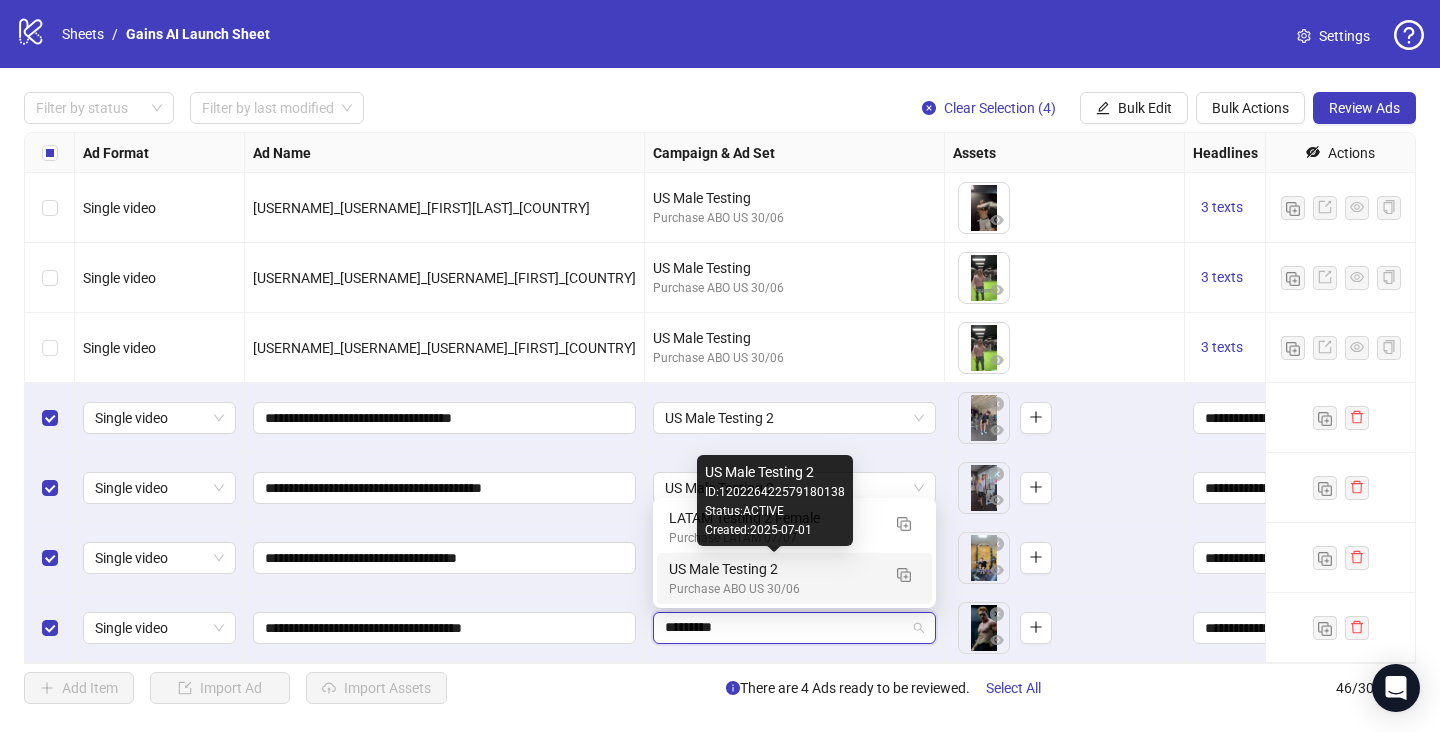 click on "US Male Testing 2" at bounding box center (774, 569) 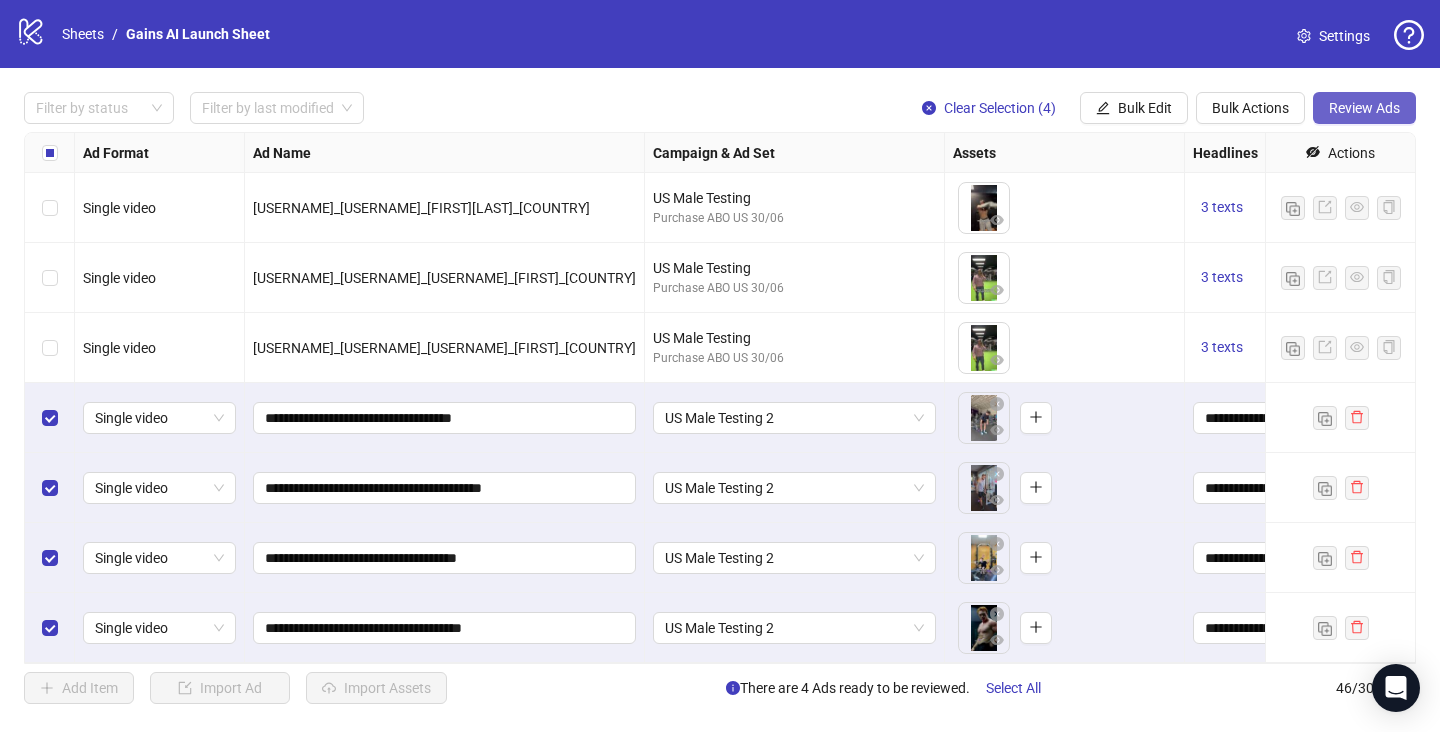 click on "Review Ads" at bounding box center (1364, 108) 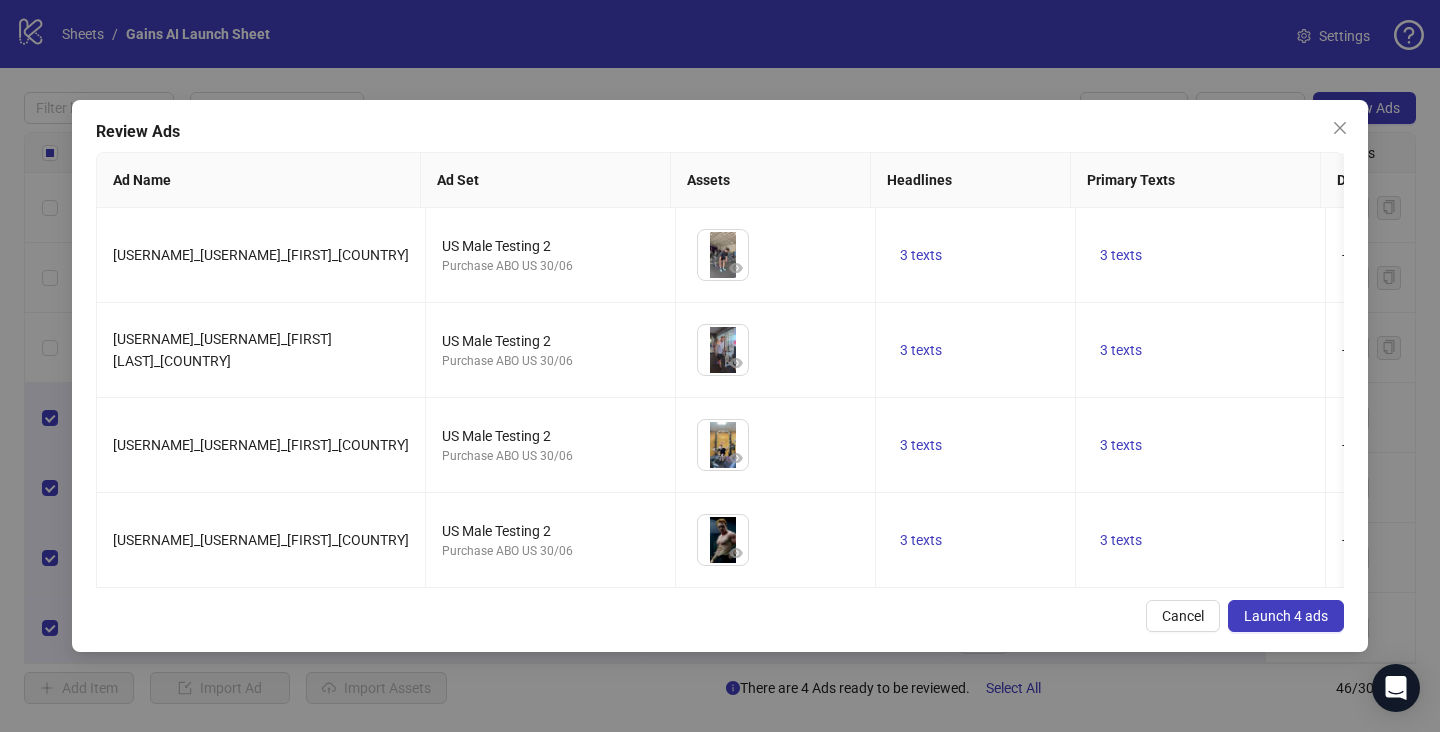 click on "Launch 4 ads" at bounding box center [1286, 616] 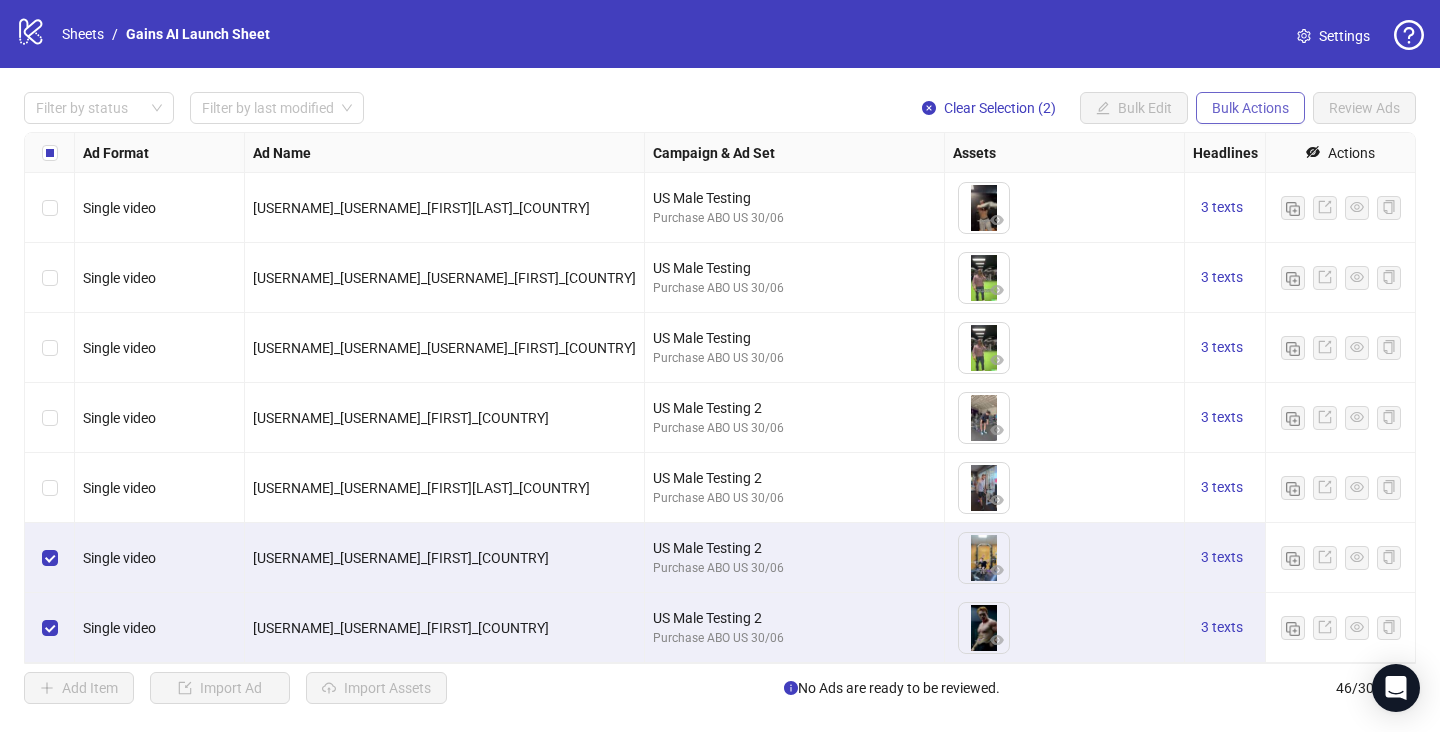 click on "Bulk Actions" at bounding box center (1250, 108) 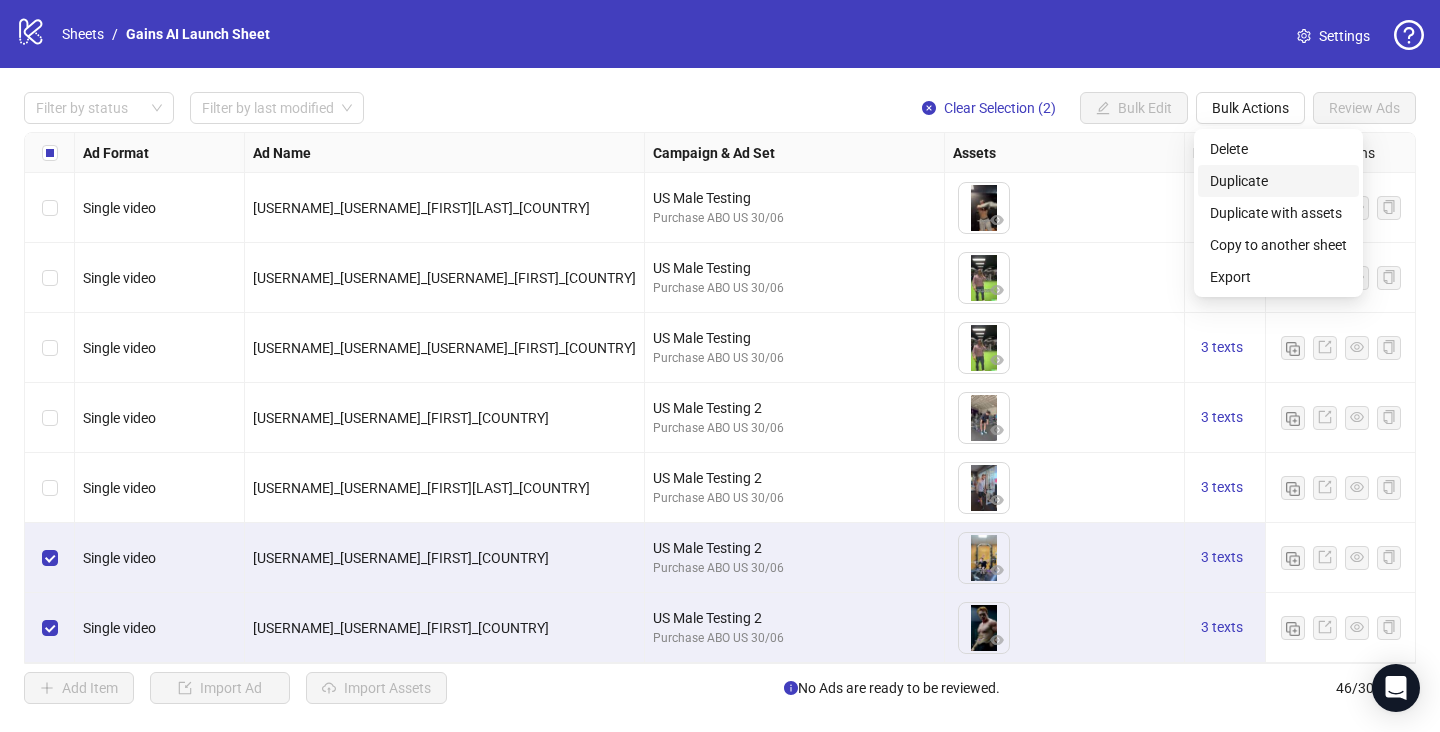 click on "Duplicate" at bounding box center (1278, 181) 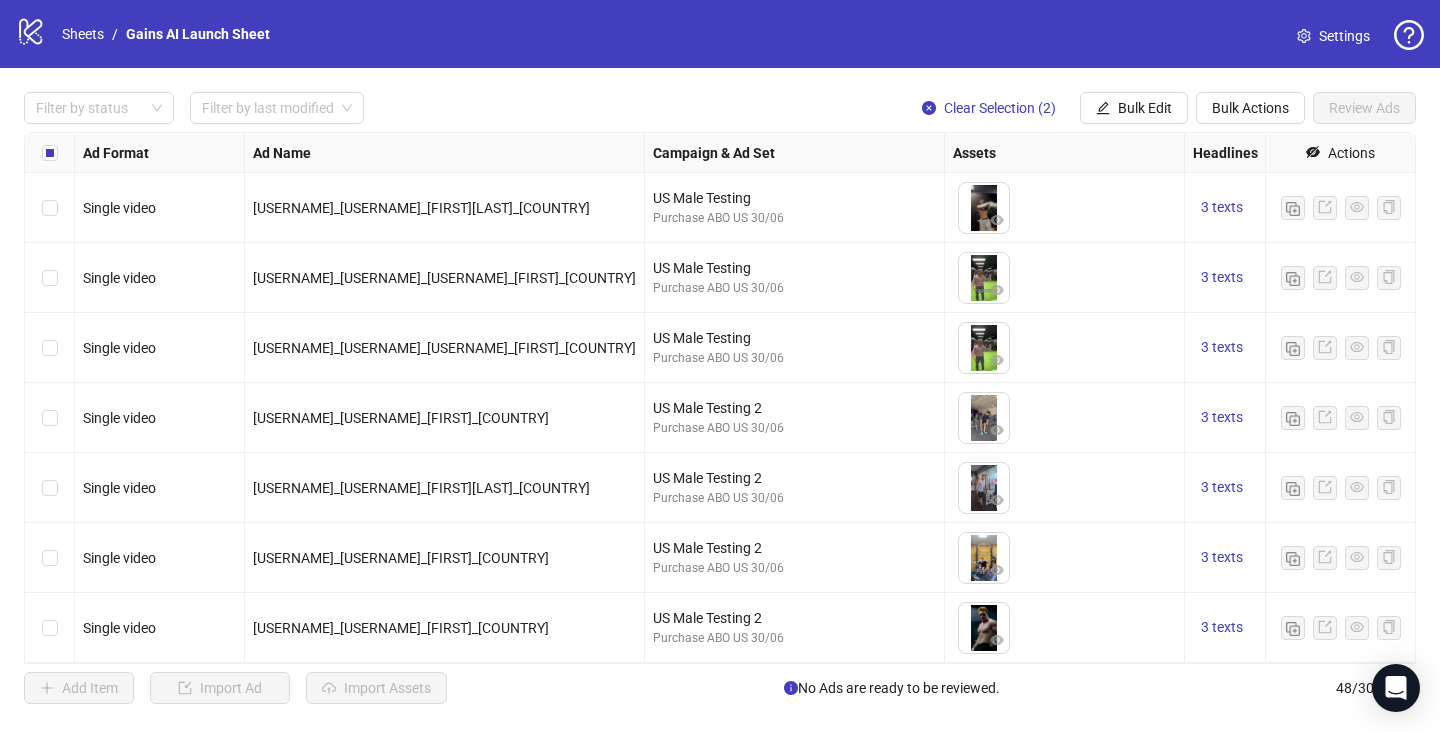 scroll, scrollTop: 2870, scrollLeft: 0, axis: vertical 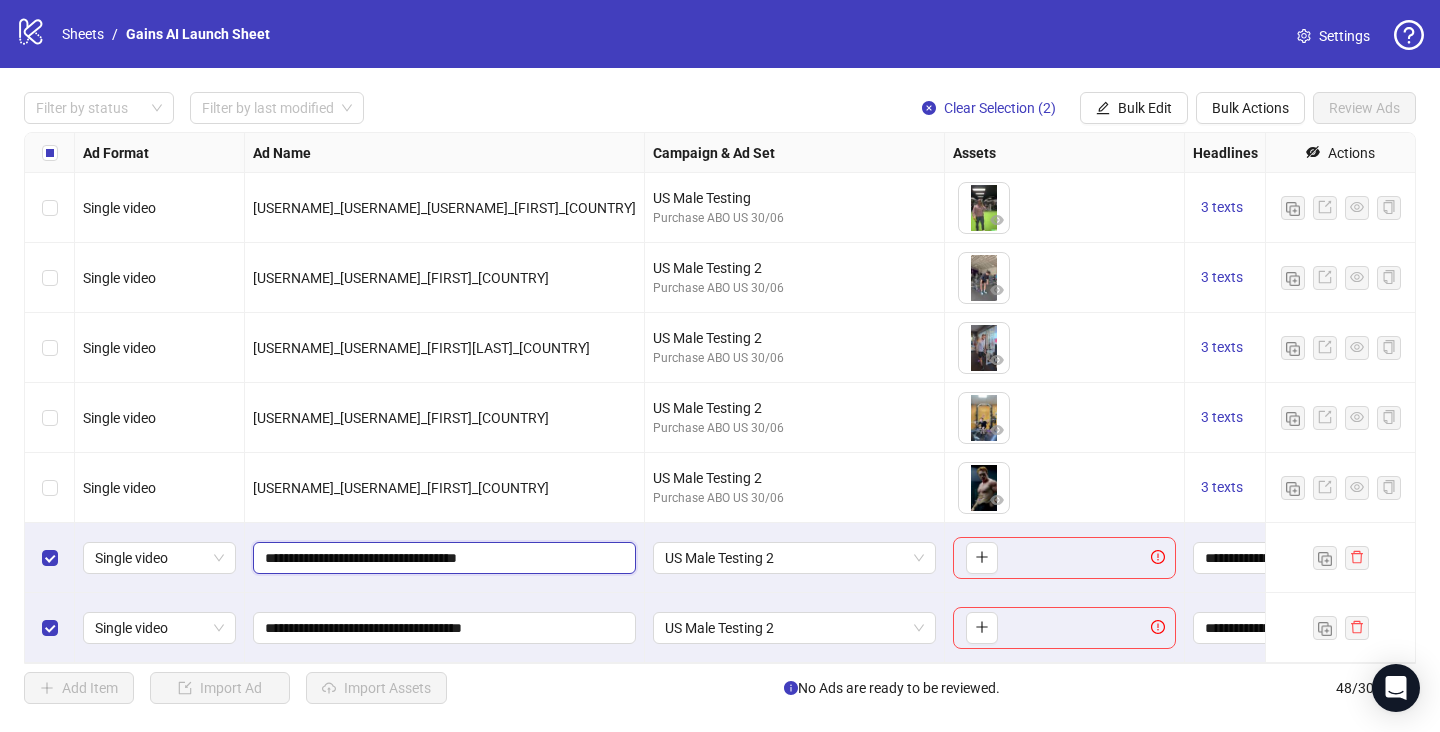 click on "**********" at bounding box center (442, 558) 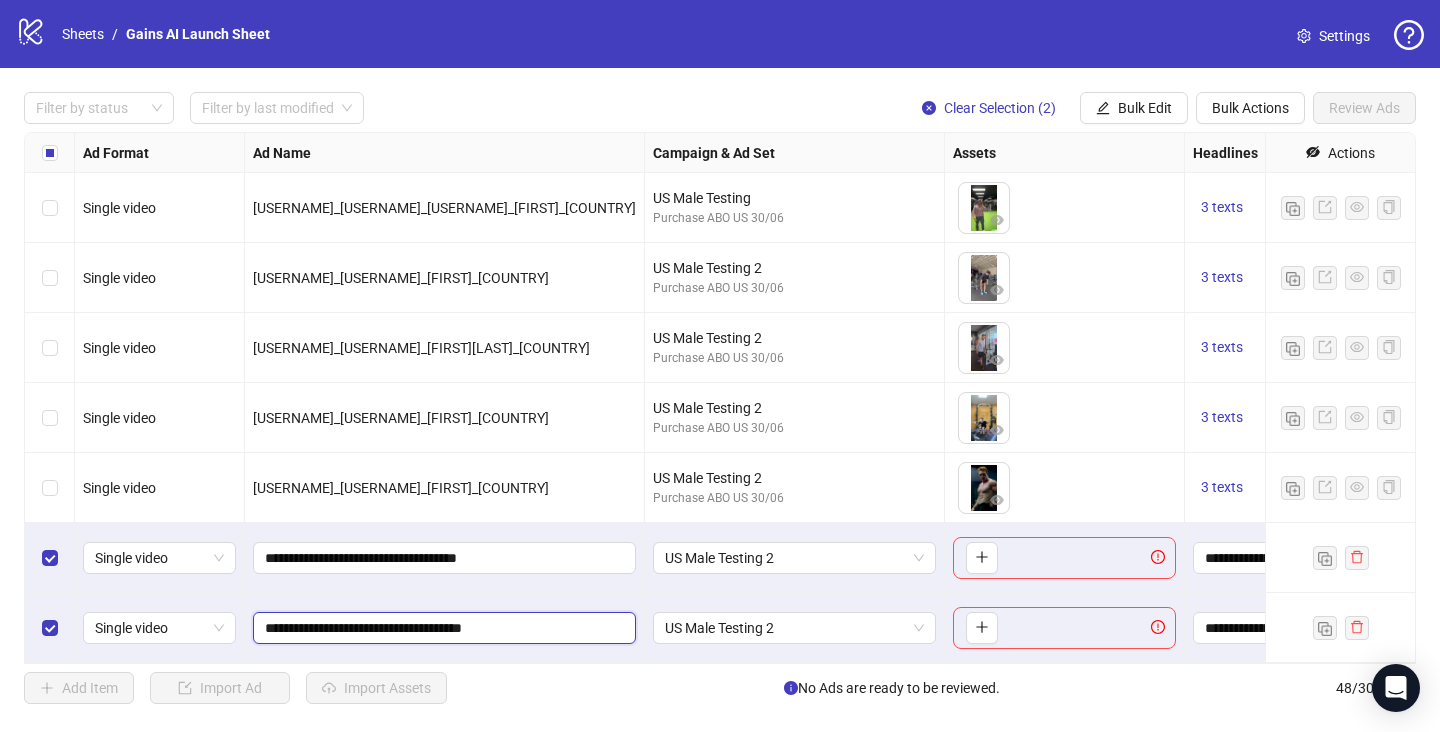 click on "**********" at bounding box center (442, 628) 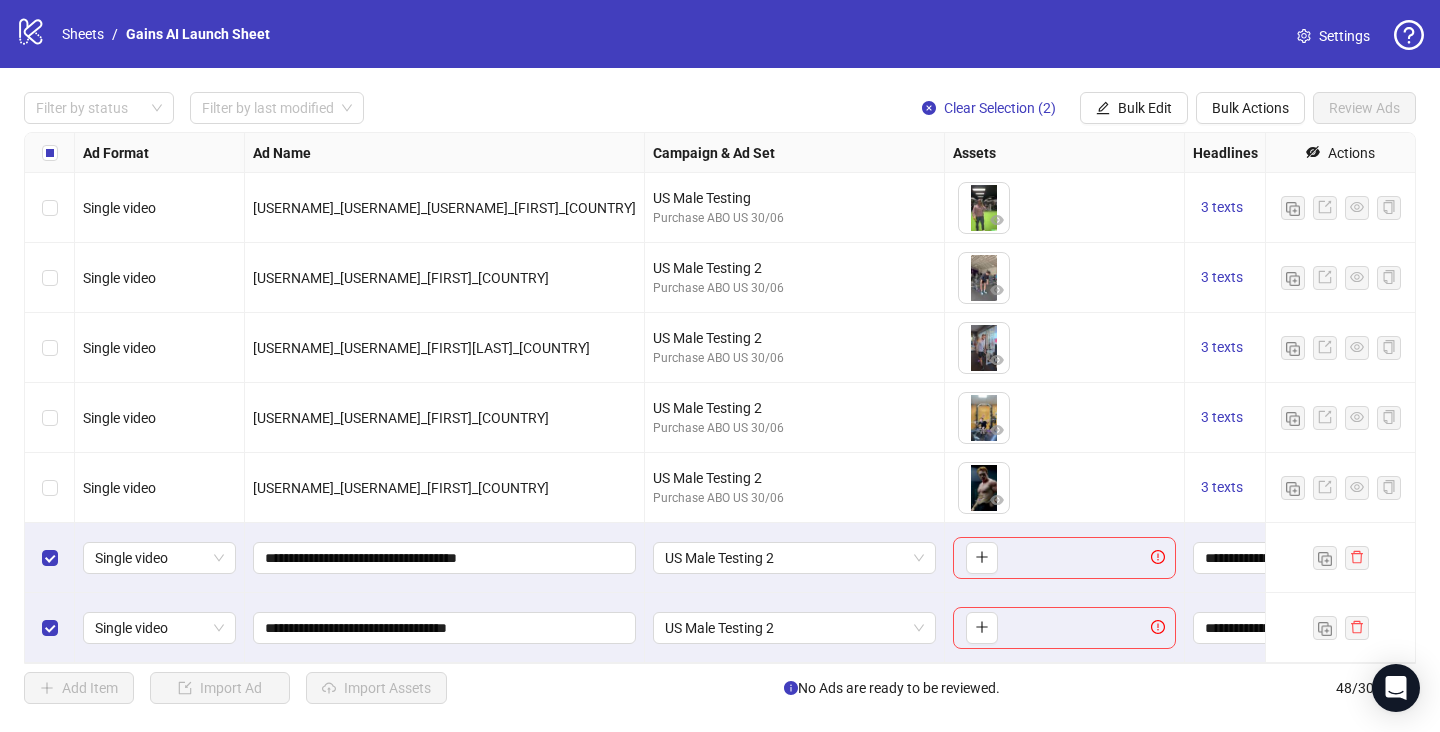 click on "**********" at bounding box center [445, 628] 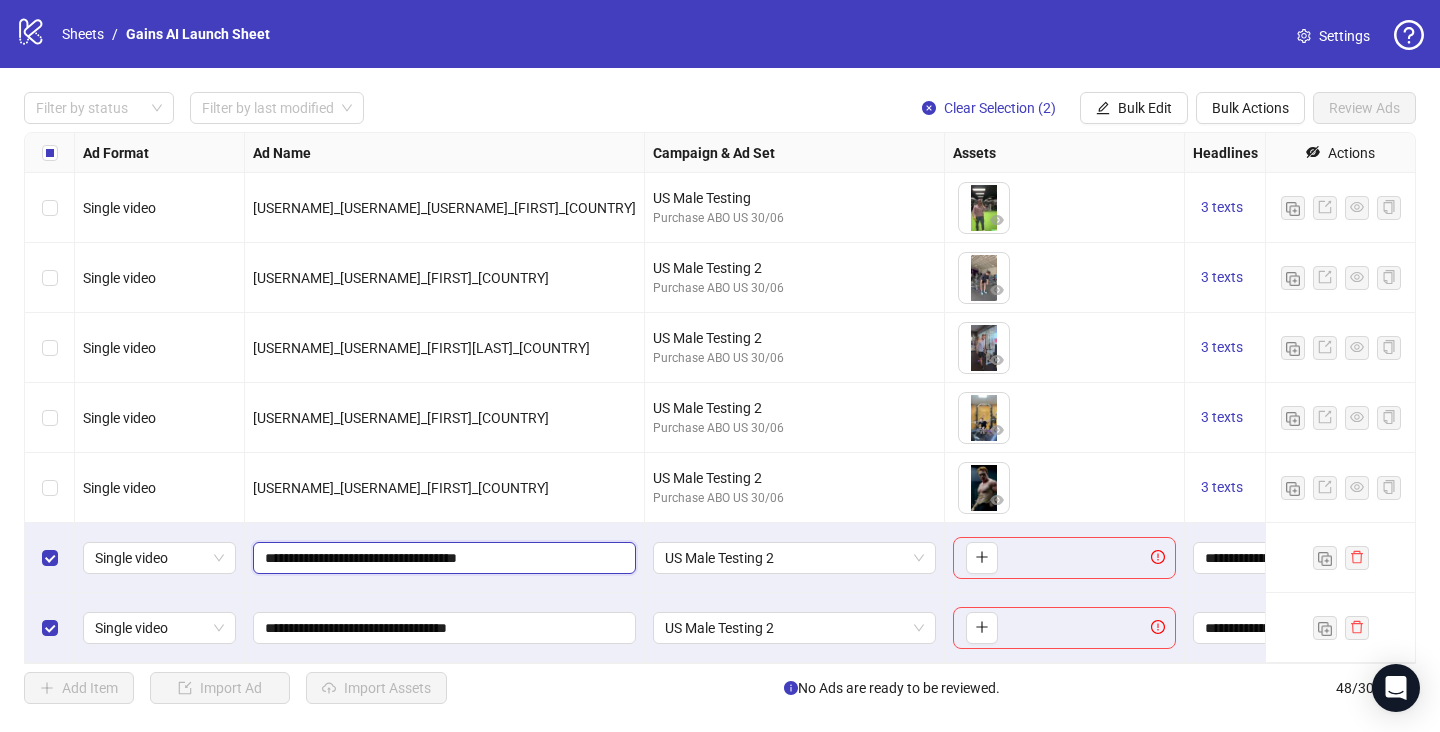 click on "**********" at bounding box center (442, 558) 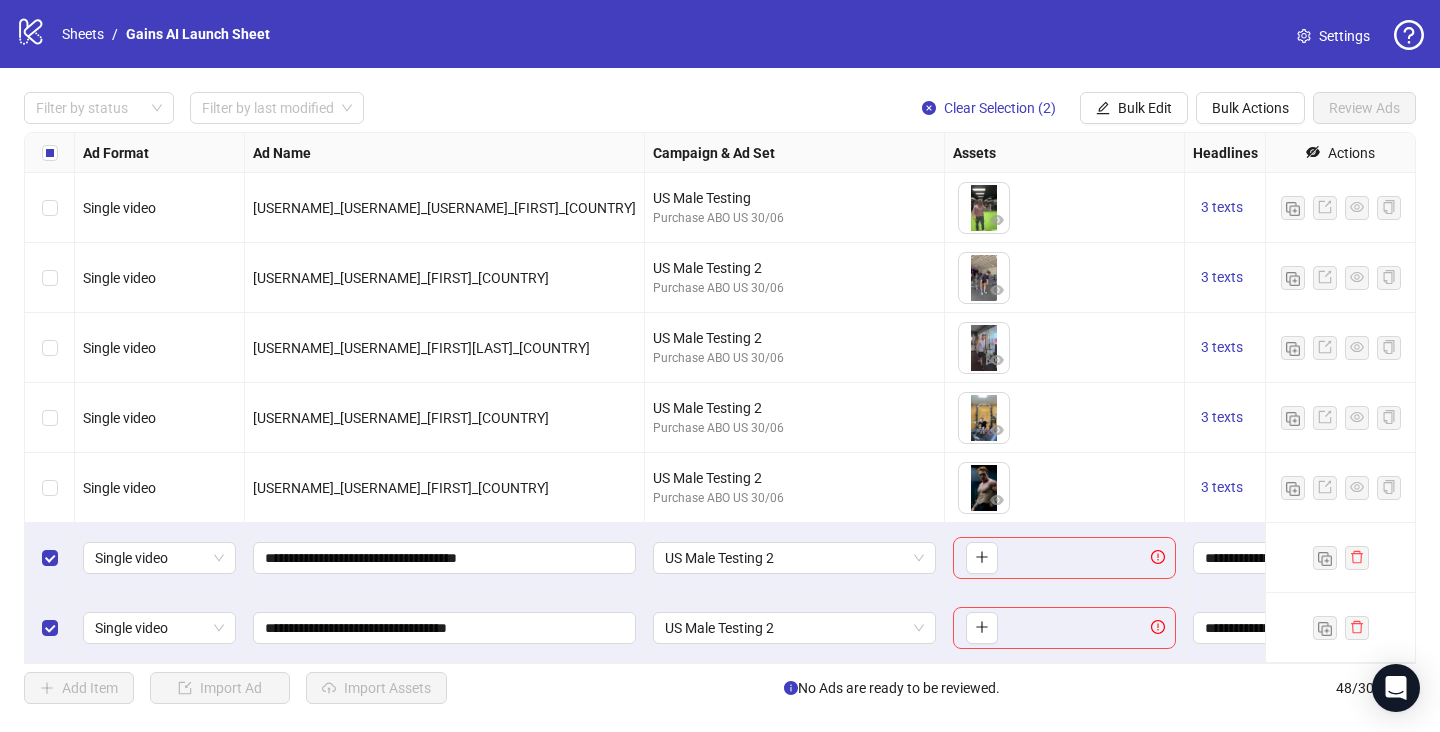 click on "To pick up a draggable item, press the space bar.
While dragging, use the arrow keys to move the item.
Press space again to drop the item in its new position, or press escape to cancel." at bounding box center [1064, 558] 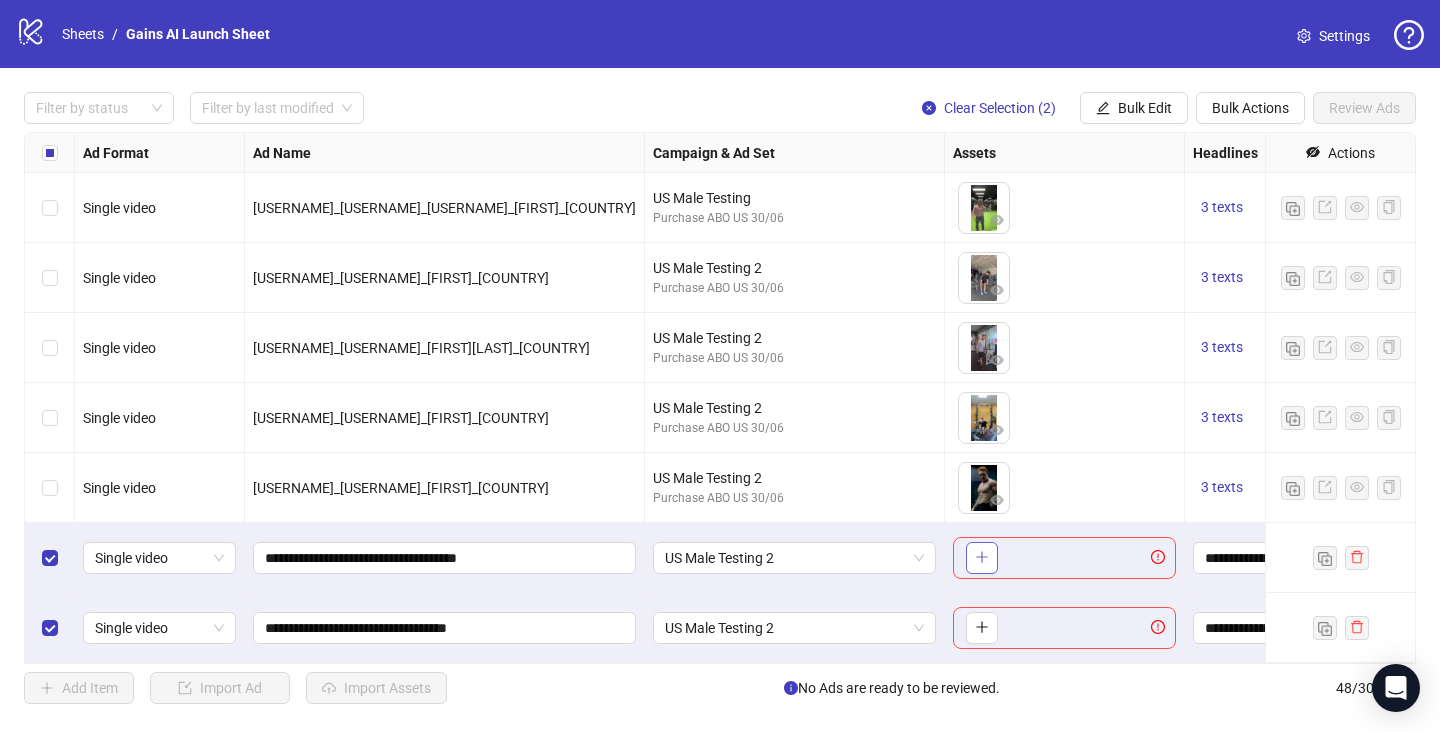 click 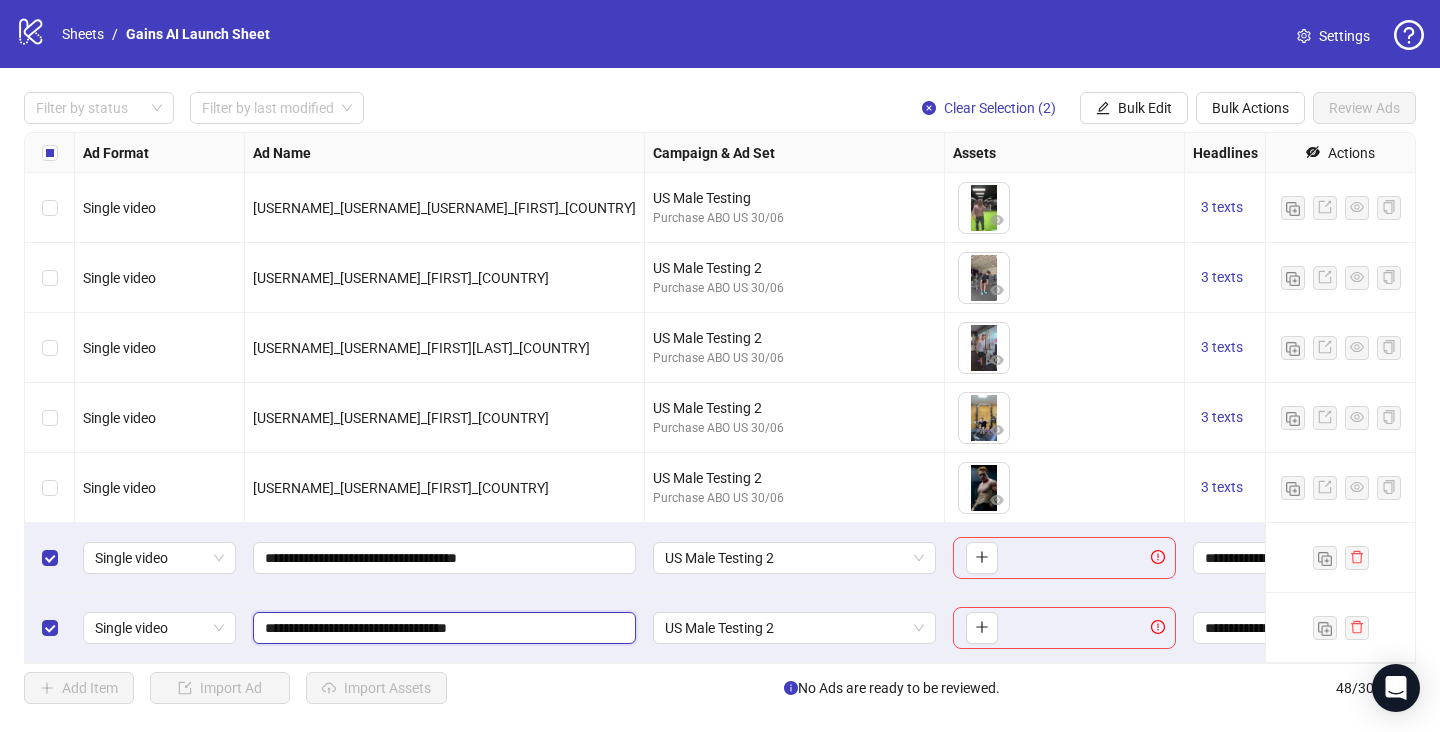 click on "**********" at bounding box center [442, 628] 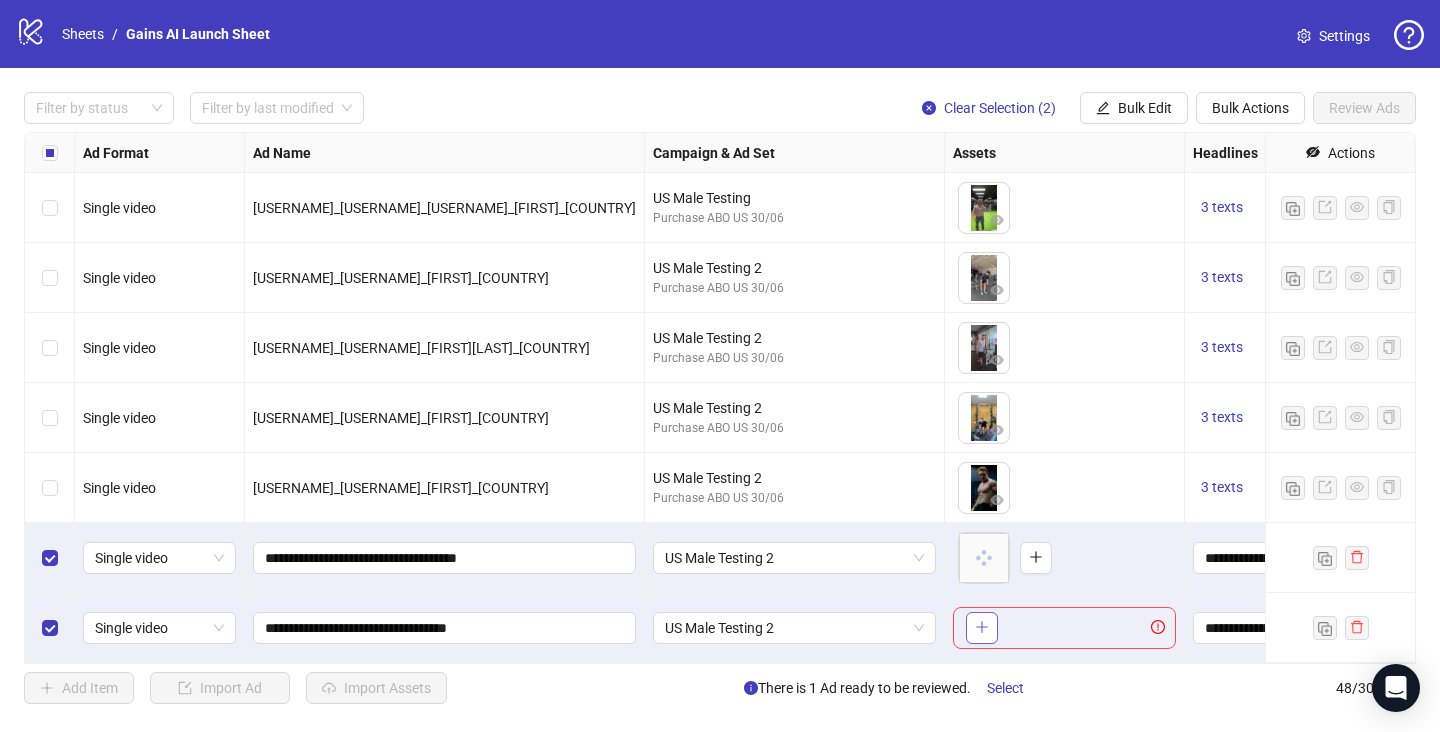 click 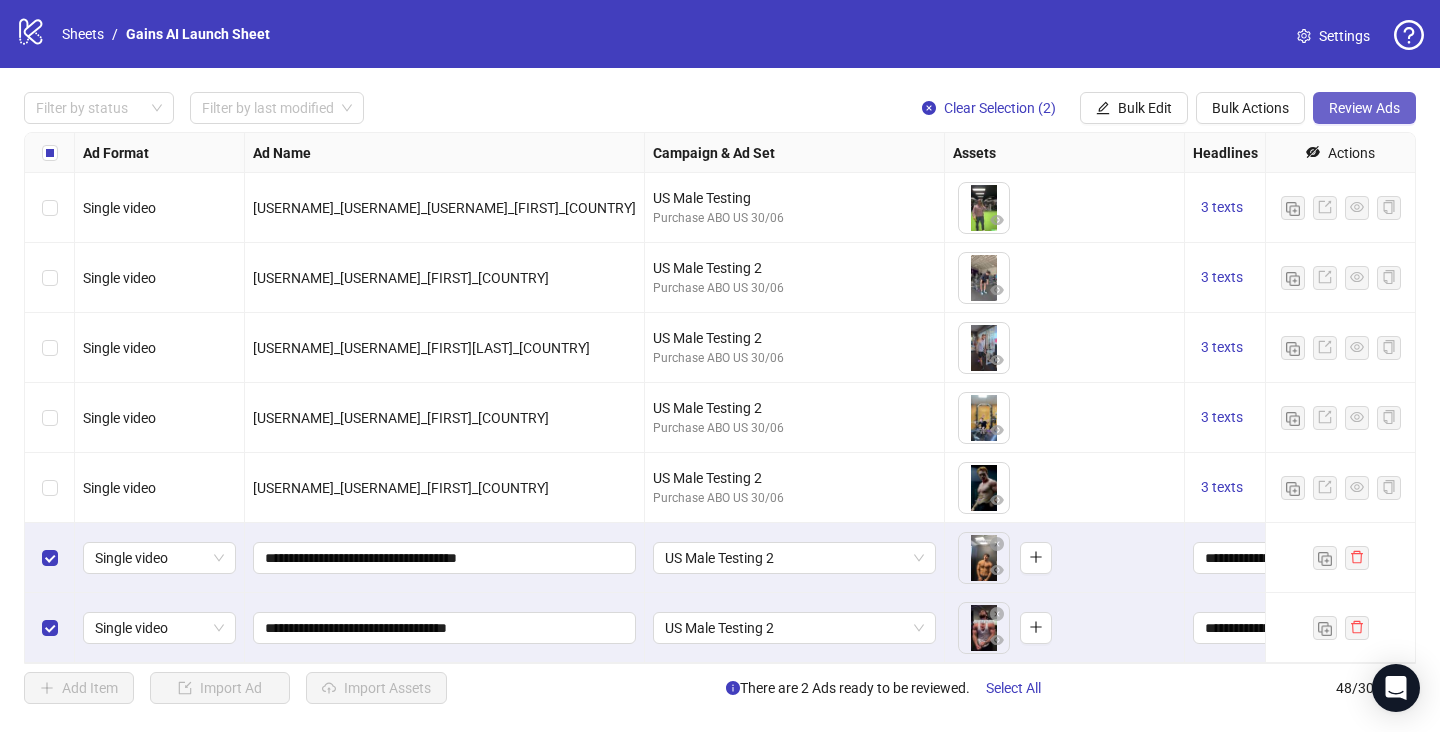 click on "Review Ads" at bounding box center [1364, 108] 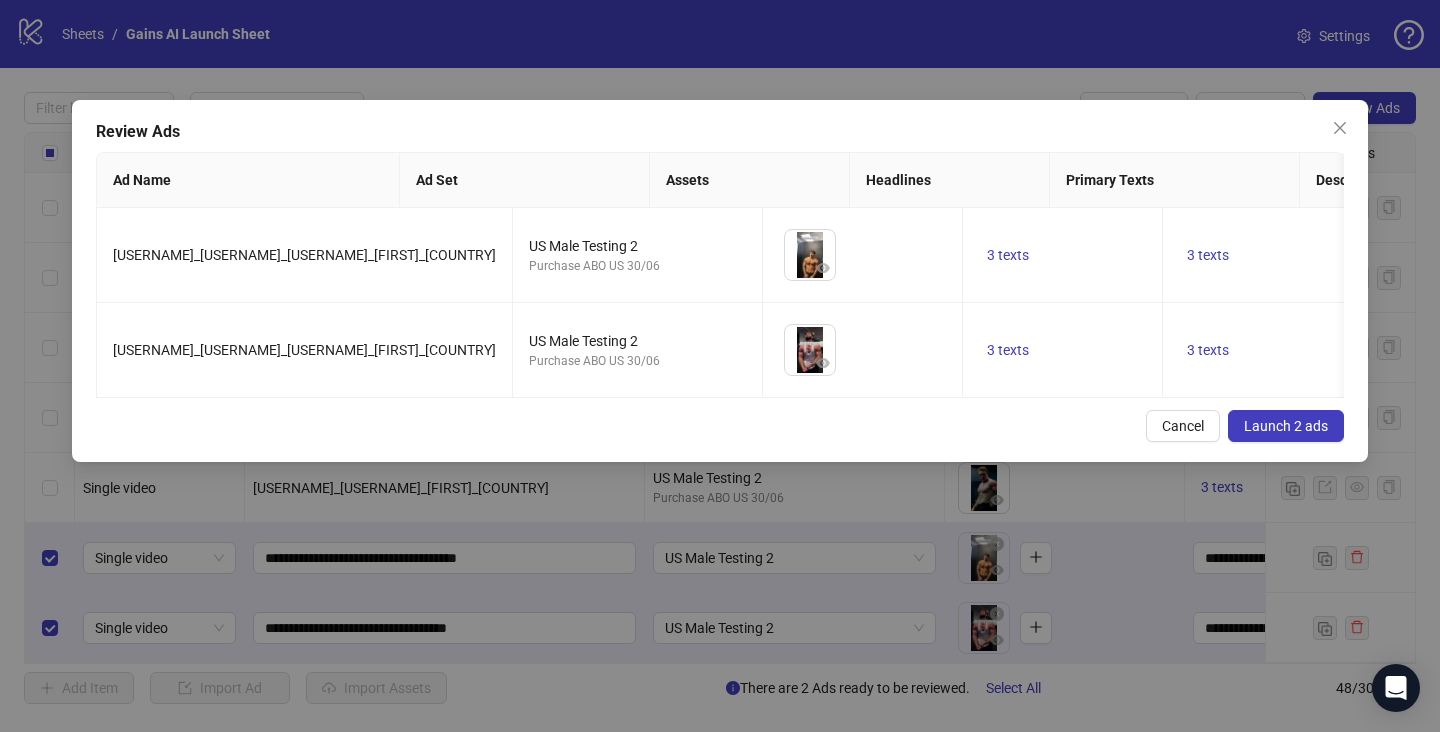 click on "Launch 2 ads" at bounding box center (1286, 426) 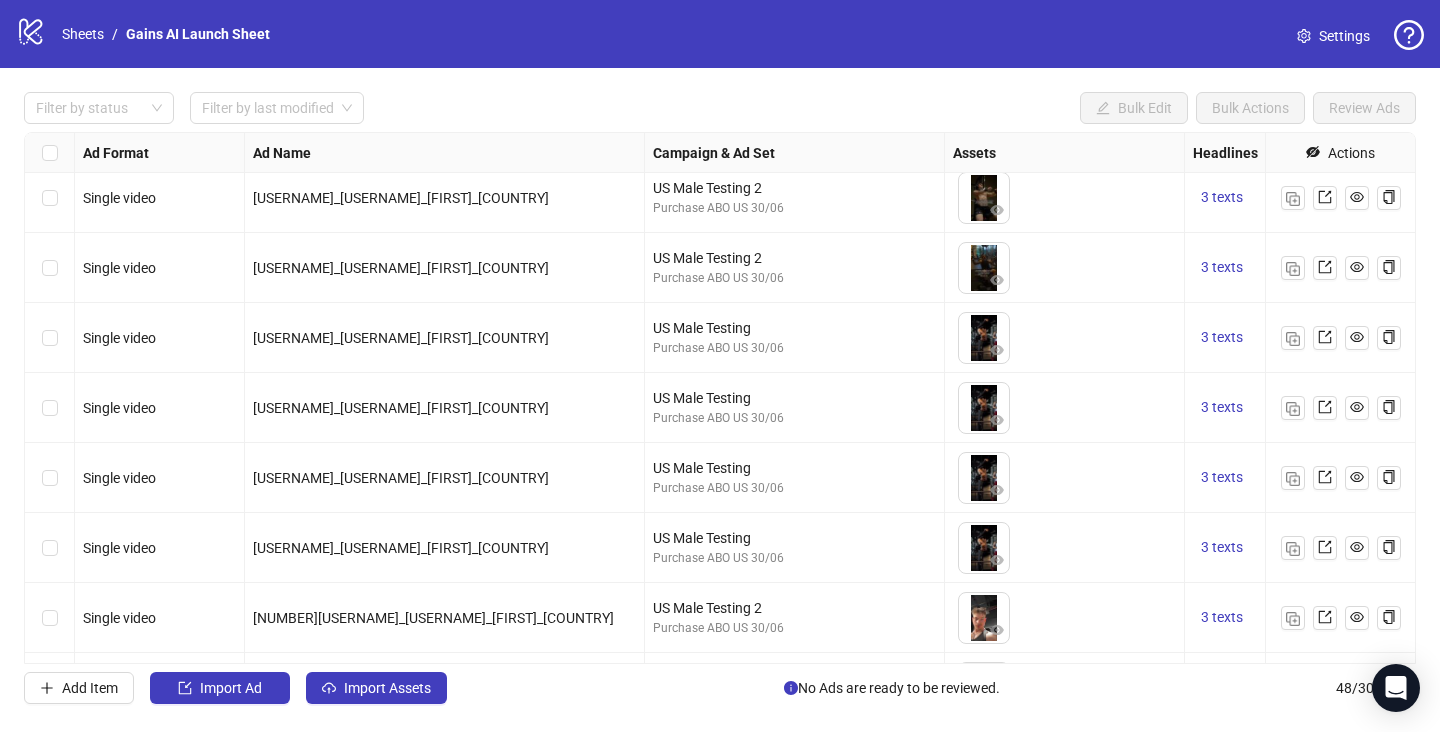 scroll, scrollTop: 0, scrollLeft: 0, axis: both 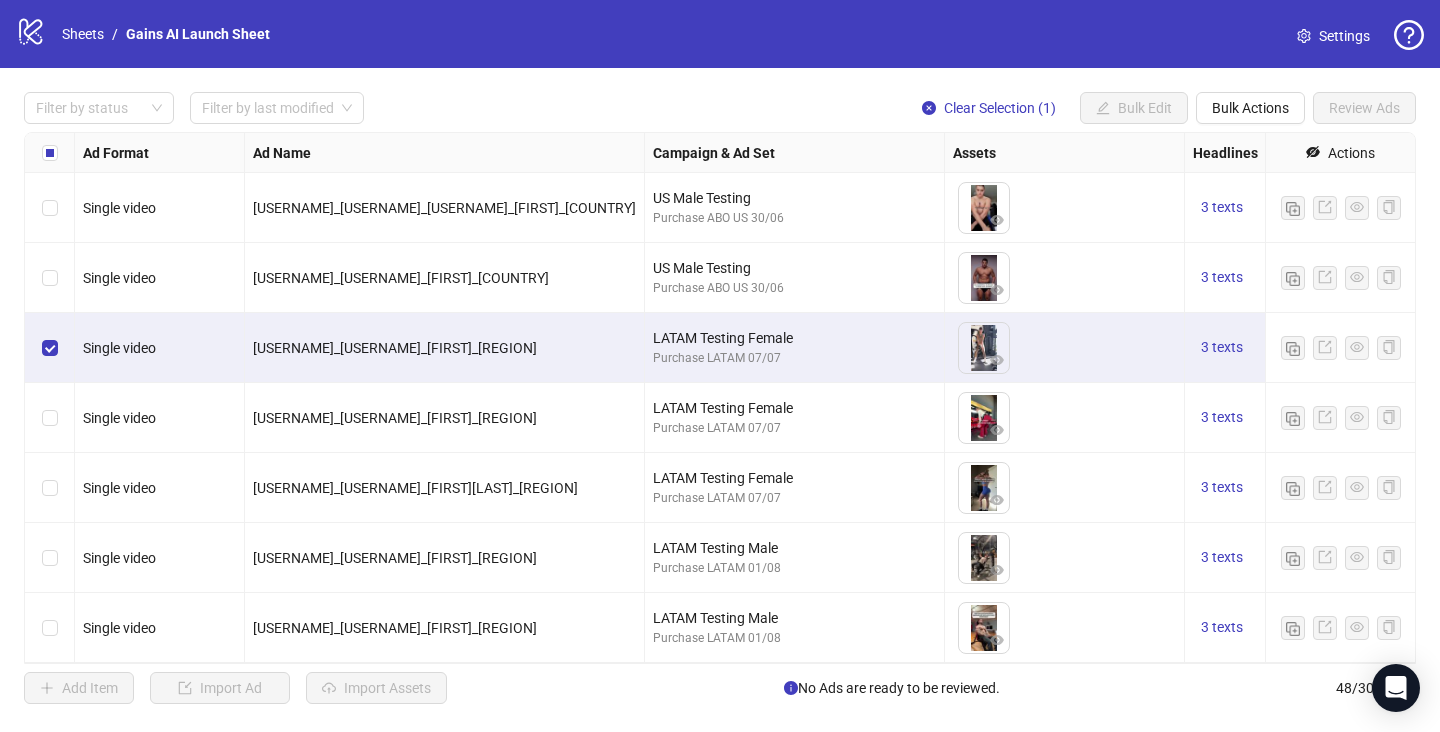 click at bounding box center (50, 418) 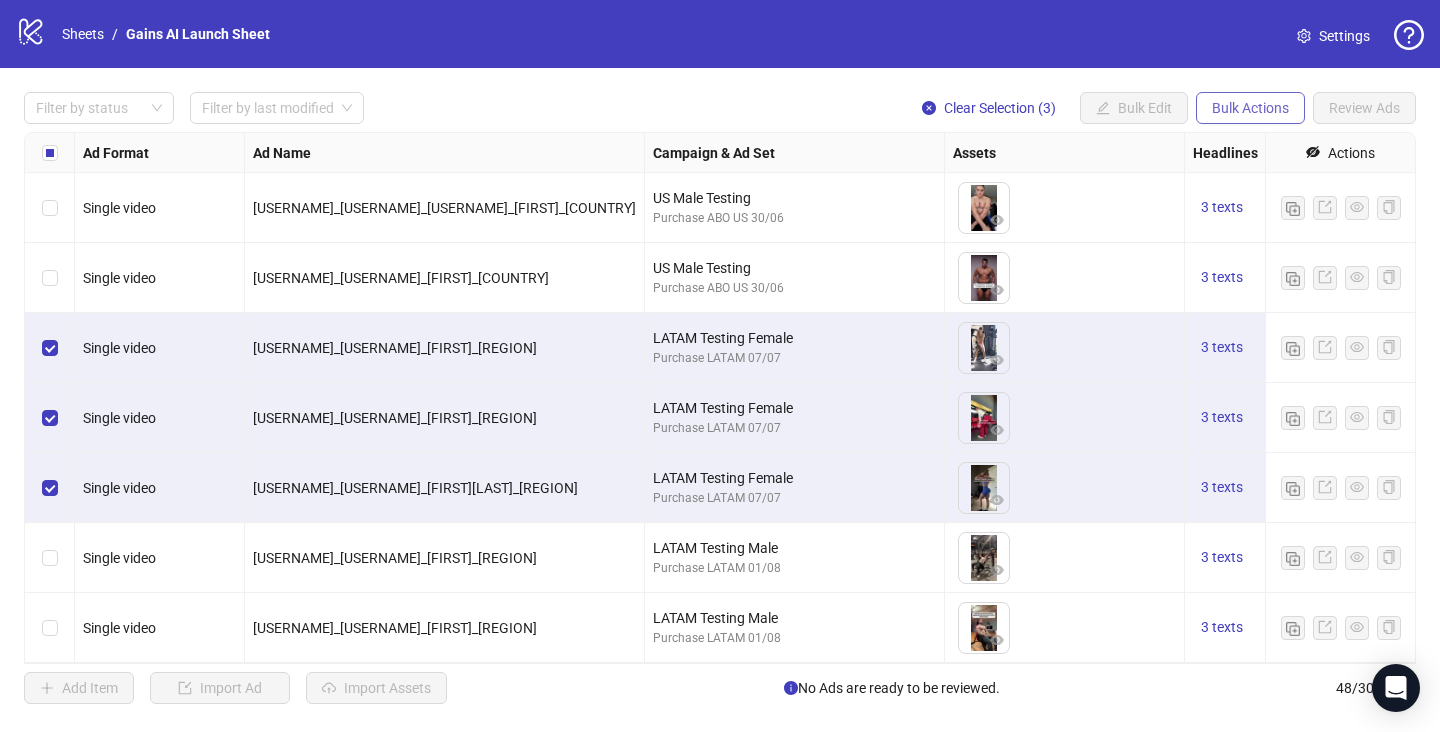 drag, startPoint x: 1220, startPoint y: 106, endPoint x: 1221, endPoint y: 120, distance: 14.035668 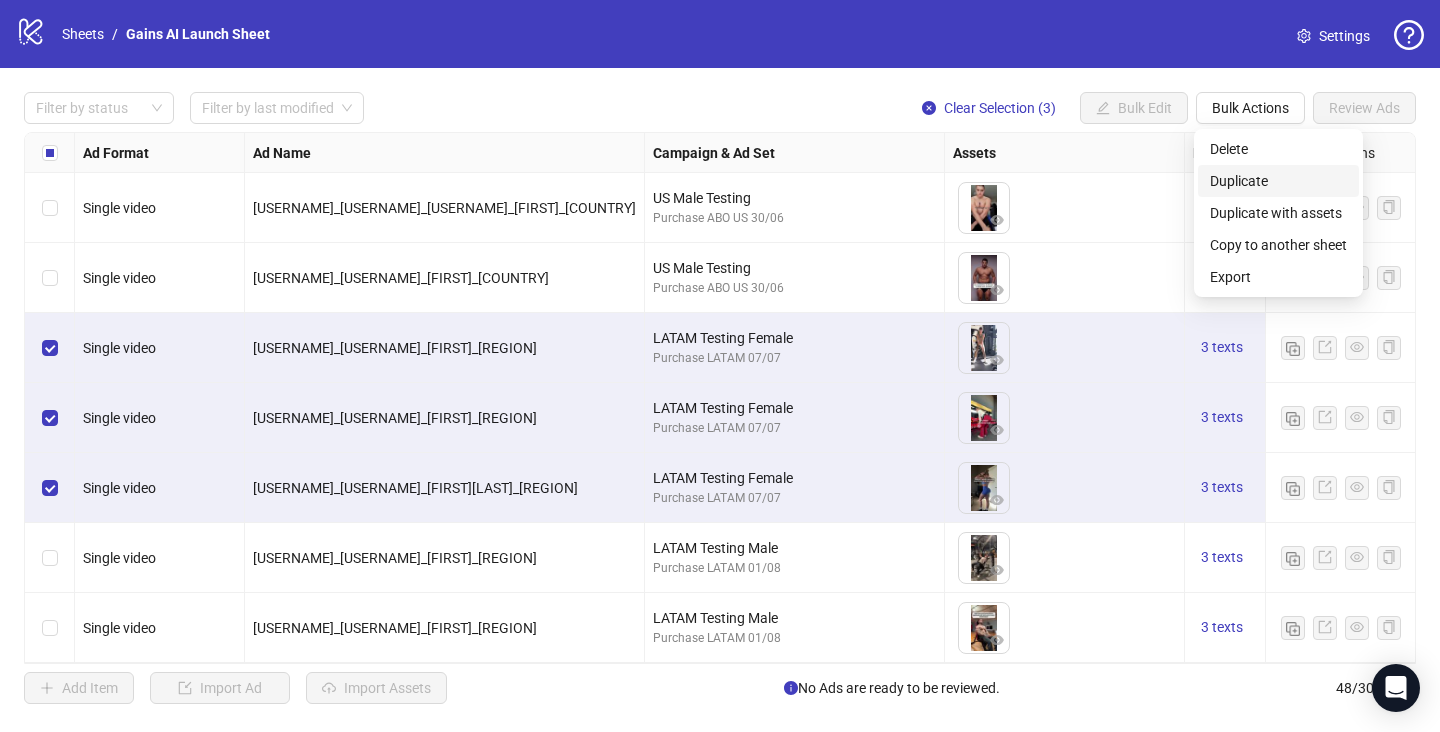 click on "Duplicate" at bounding box center (1278, 181) 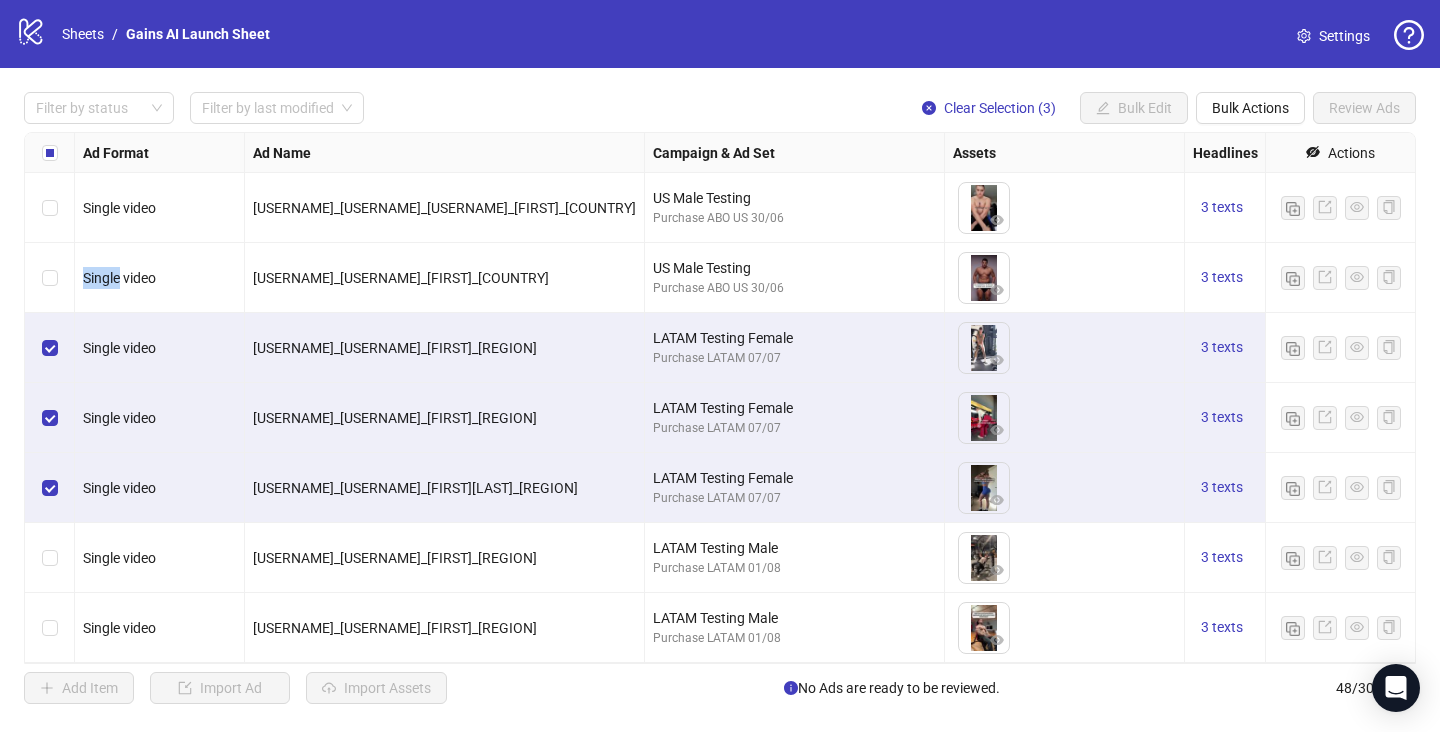 click on "3 texts" at bounding box center (1335, 208) 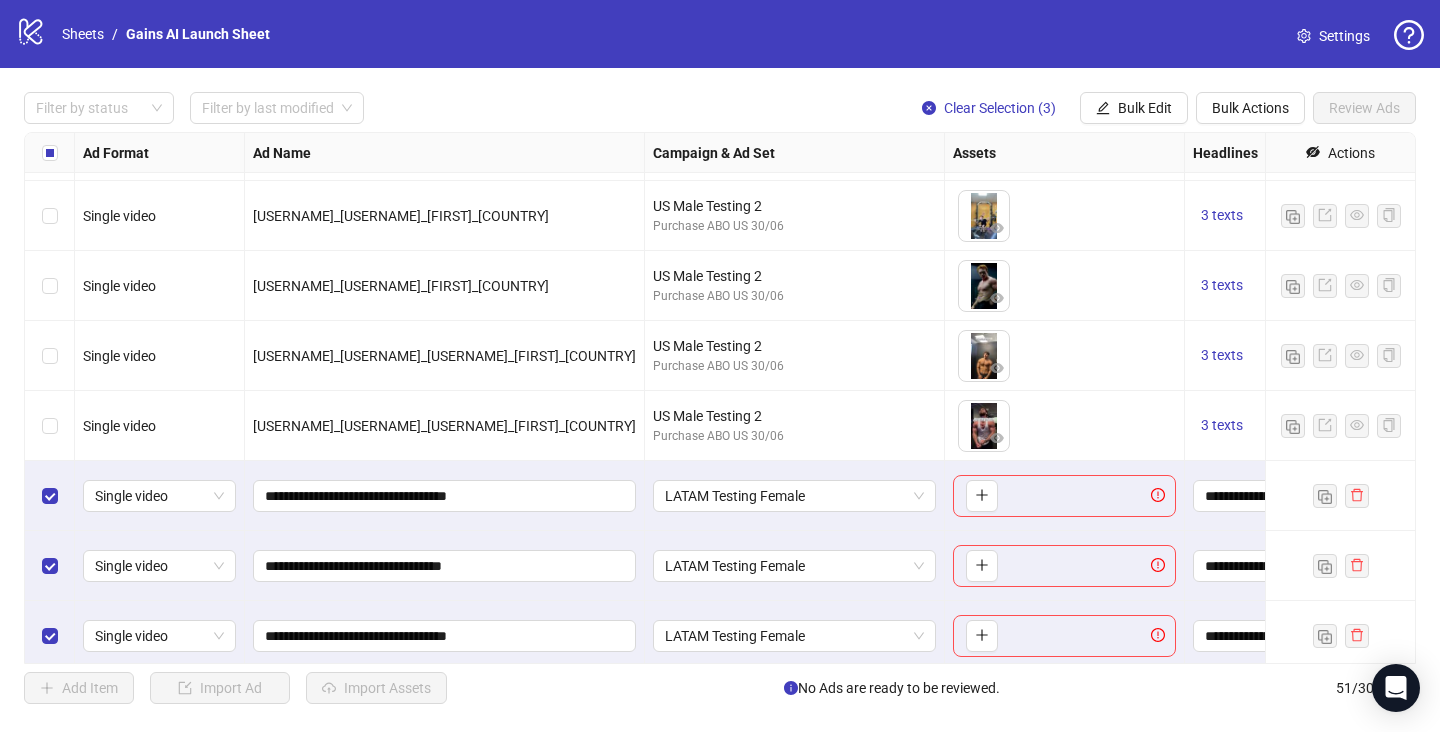 scroll, scrollTop: 3080, scrollLeft: 0, axis: vertical 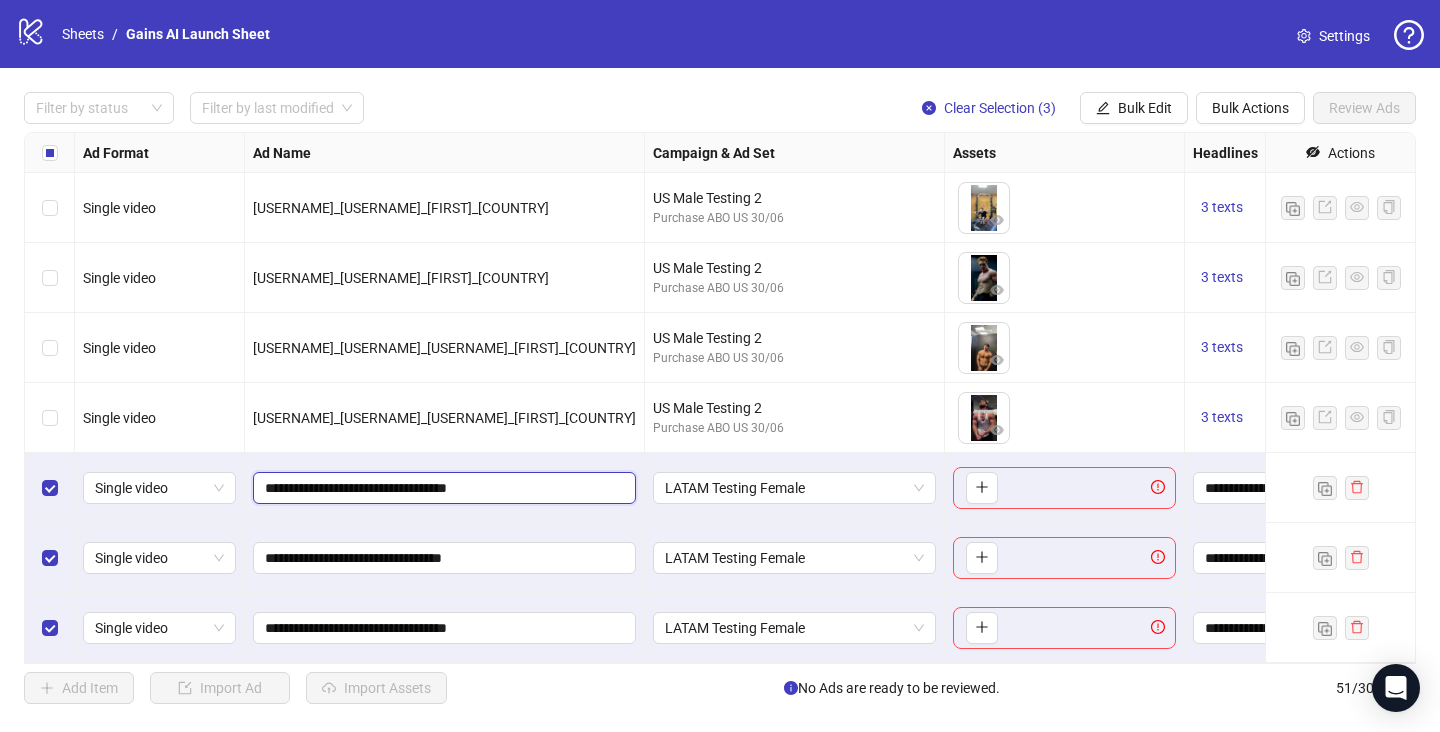 click on "**********" at bounding box center (442, 488) 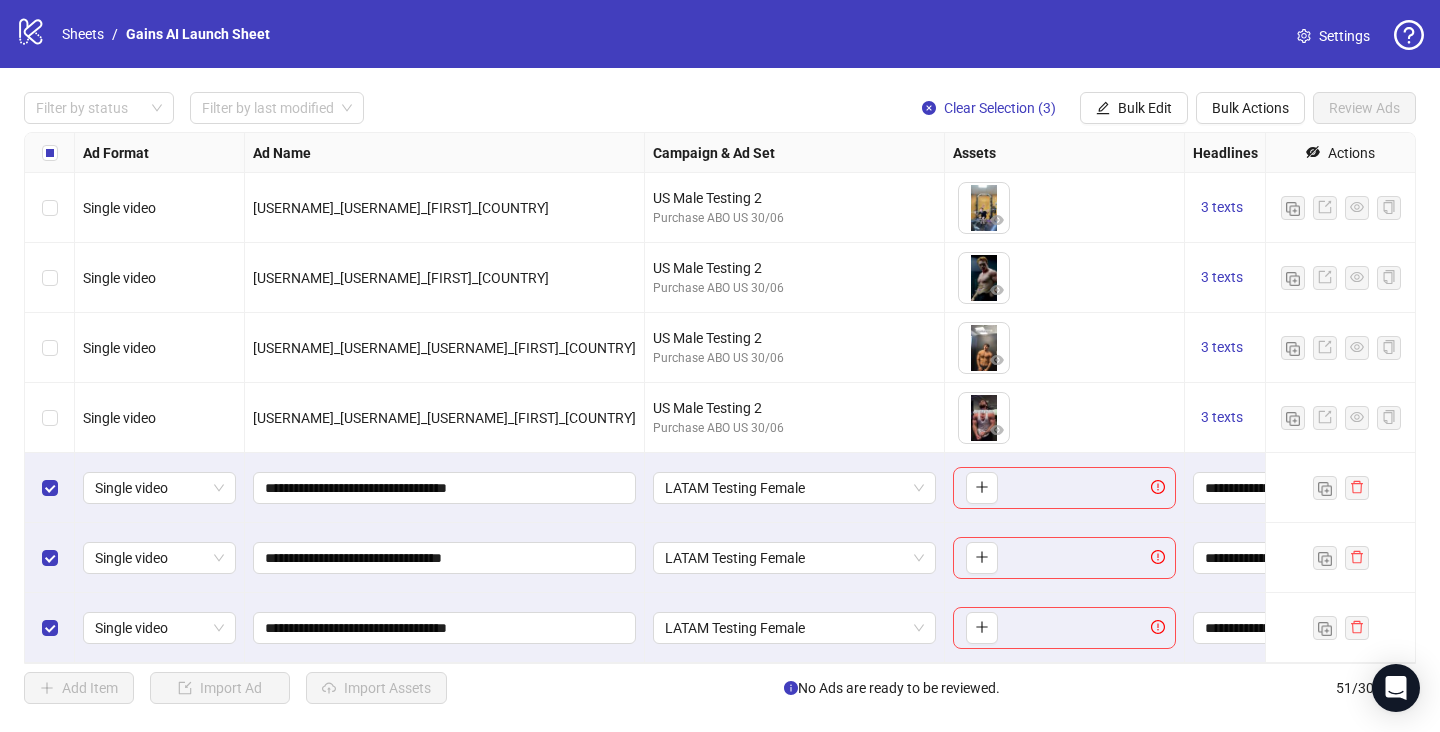 click on "**********" at bounding box center (445, 558) 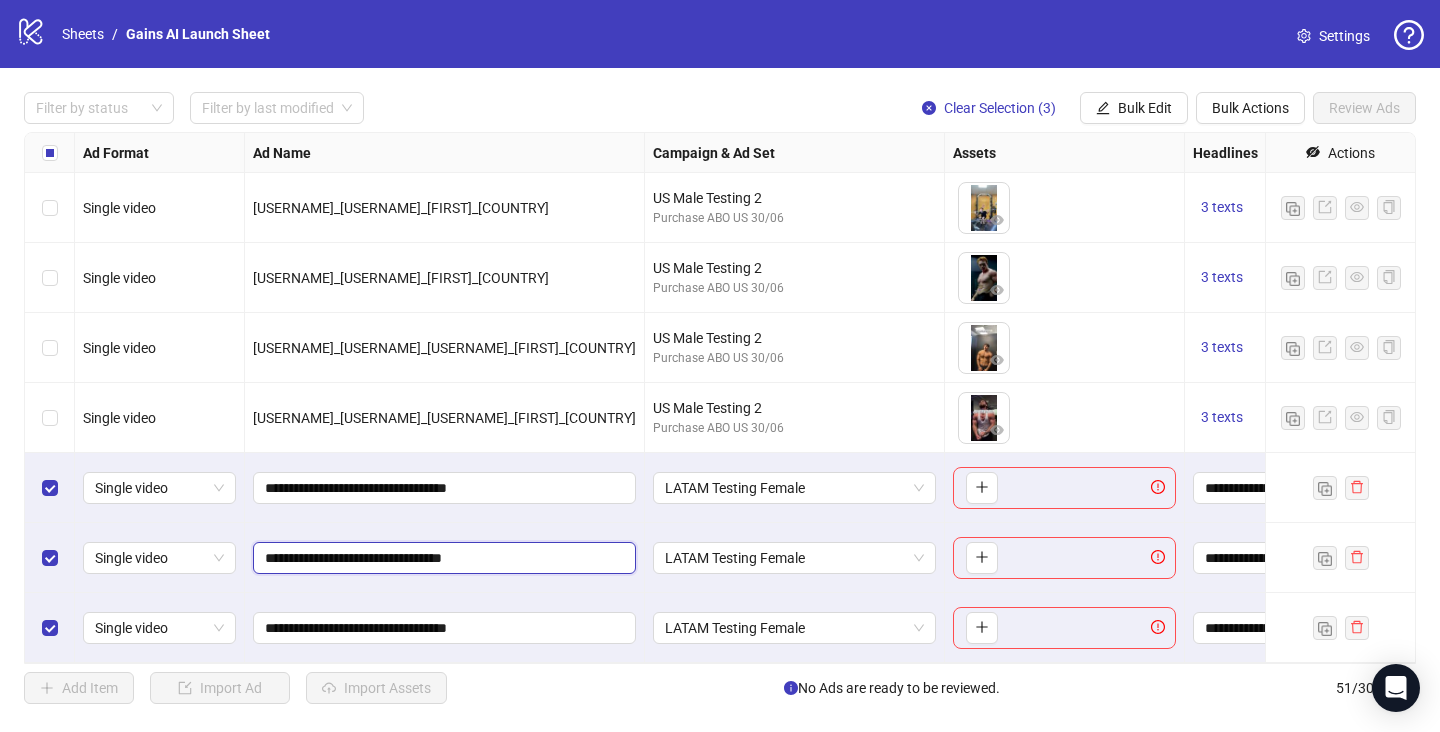 click on "**********" at bounding box center [442, 558] 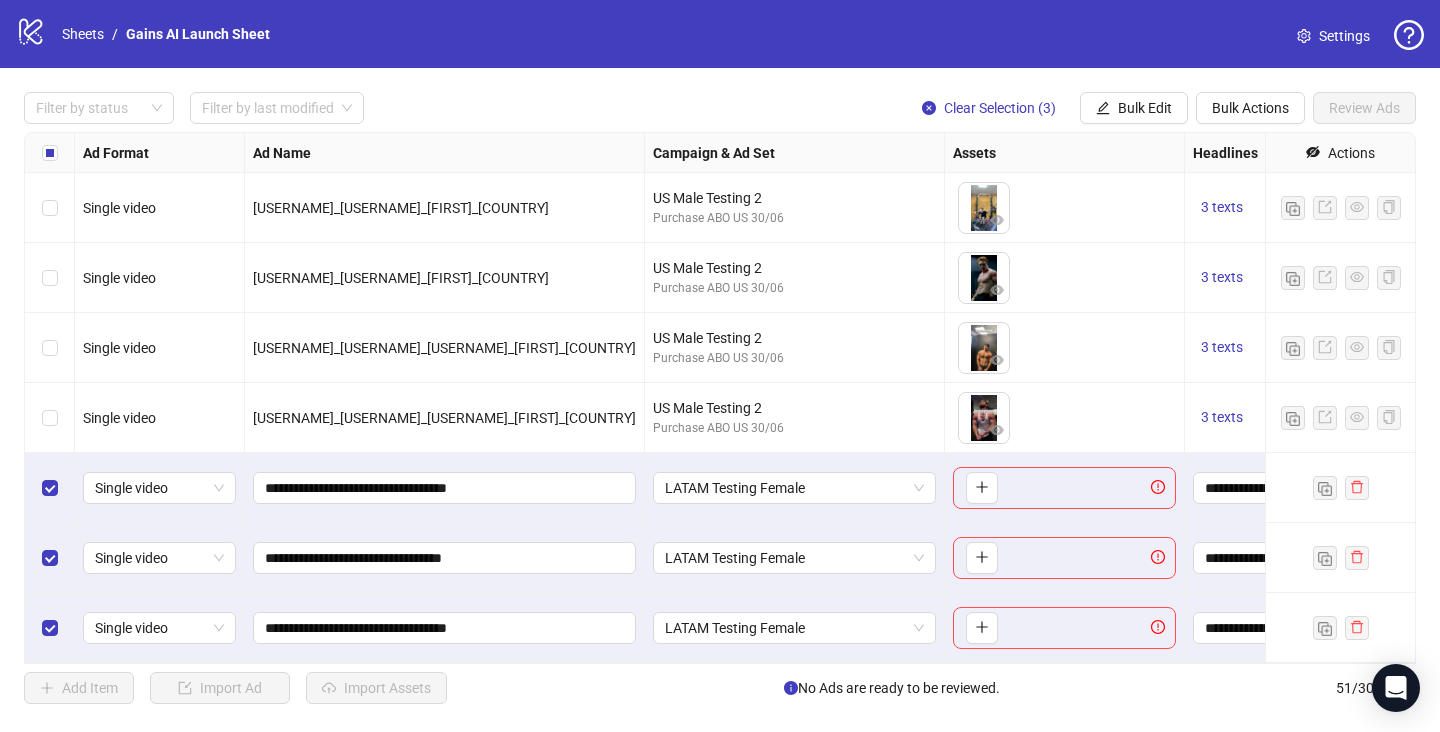 click on "**********" at bounding box center [445, 558] 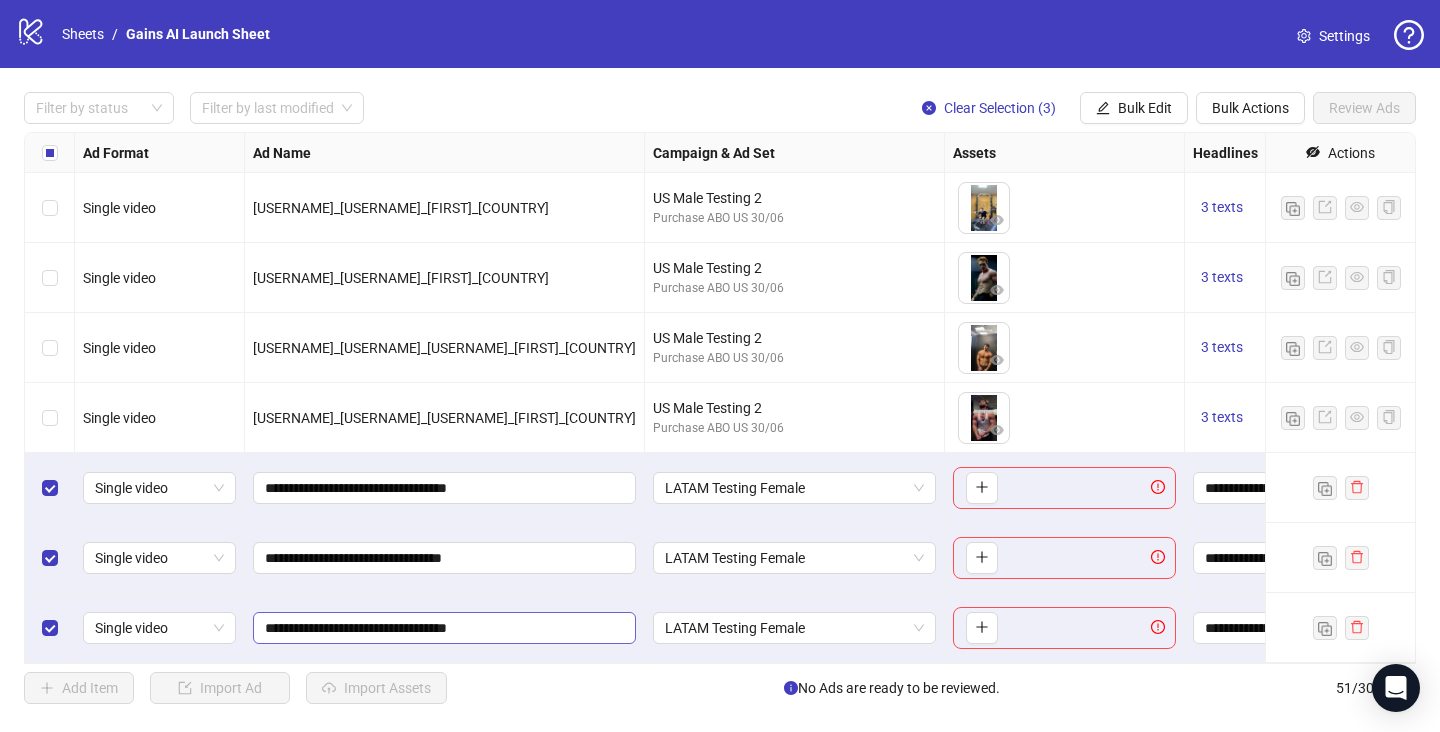 click on "**********" at bounding box center (444, 628) 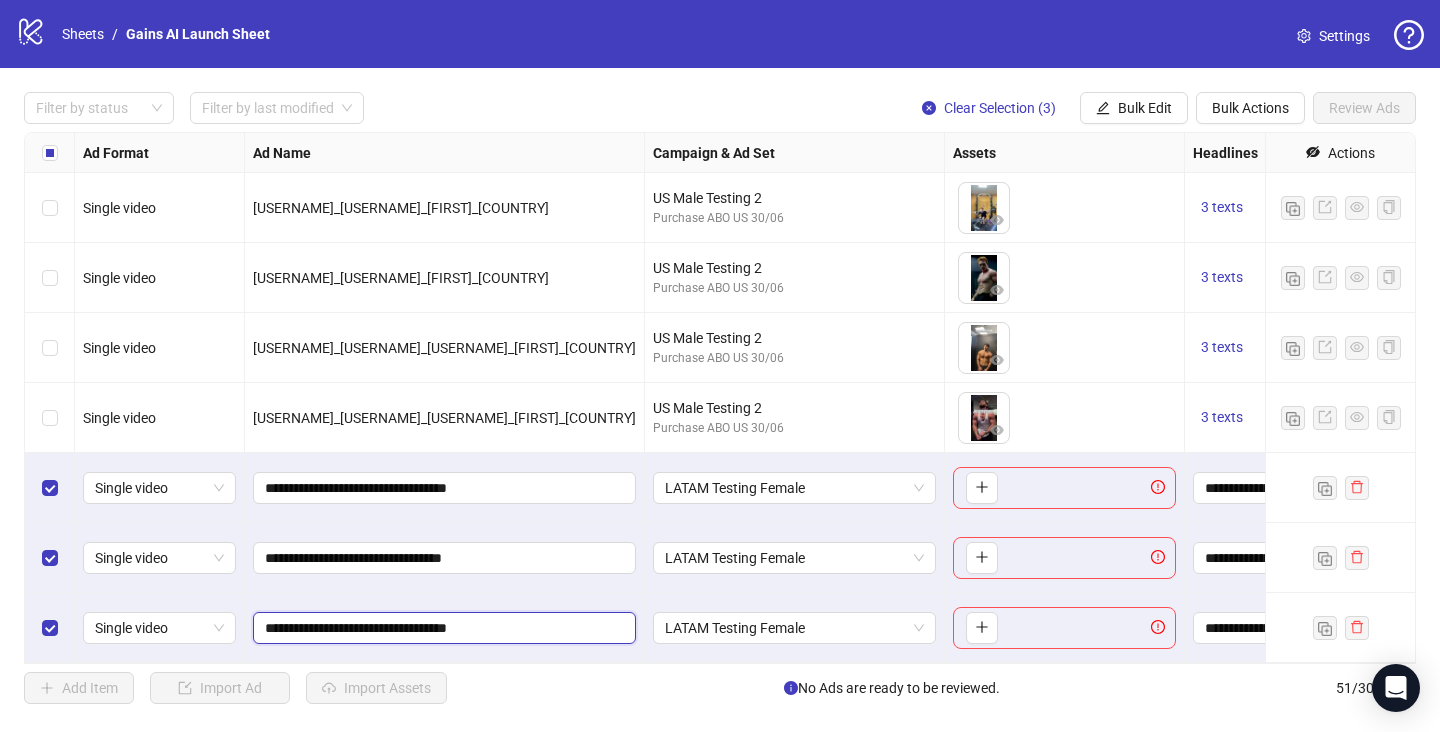 click on "**********" at bounding box center (442, 628) 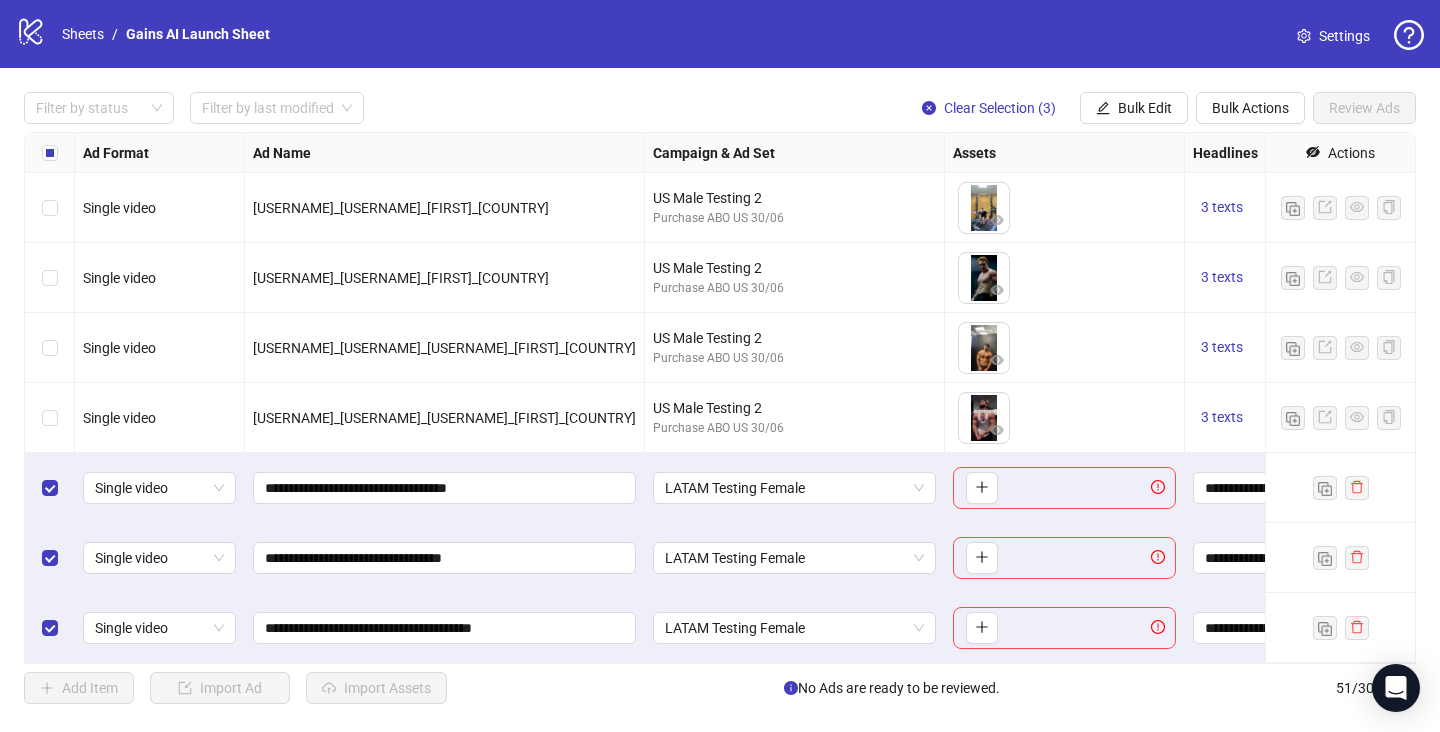 click on "**********" at bounding box center (445, 628) 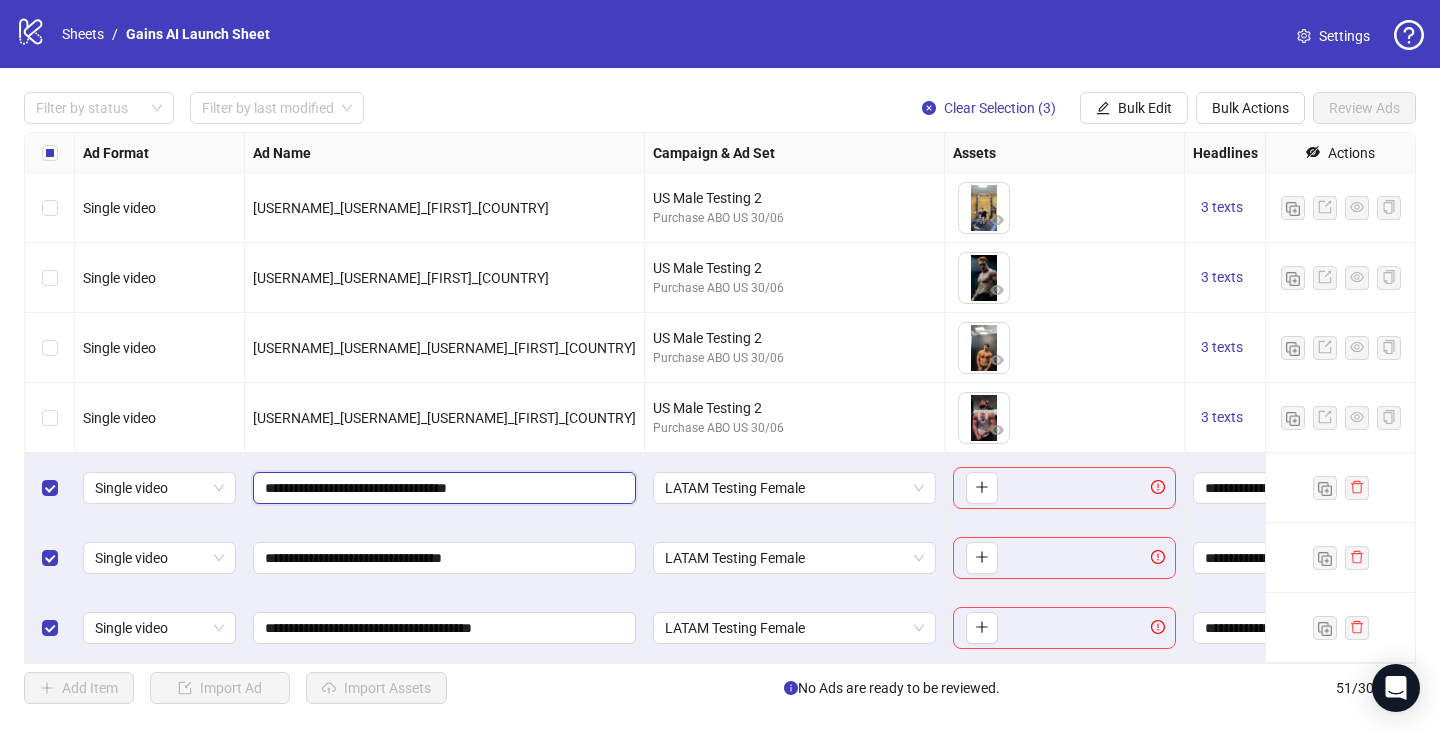 click on "**********" at bounding box center (442, 488) 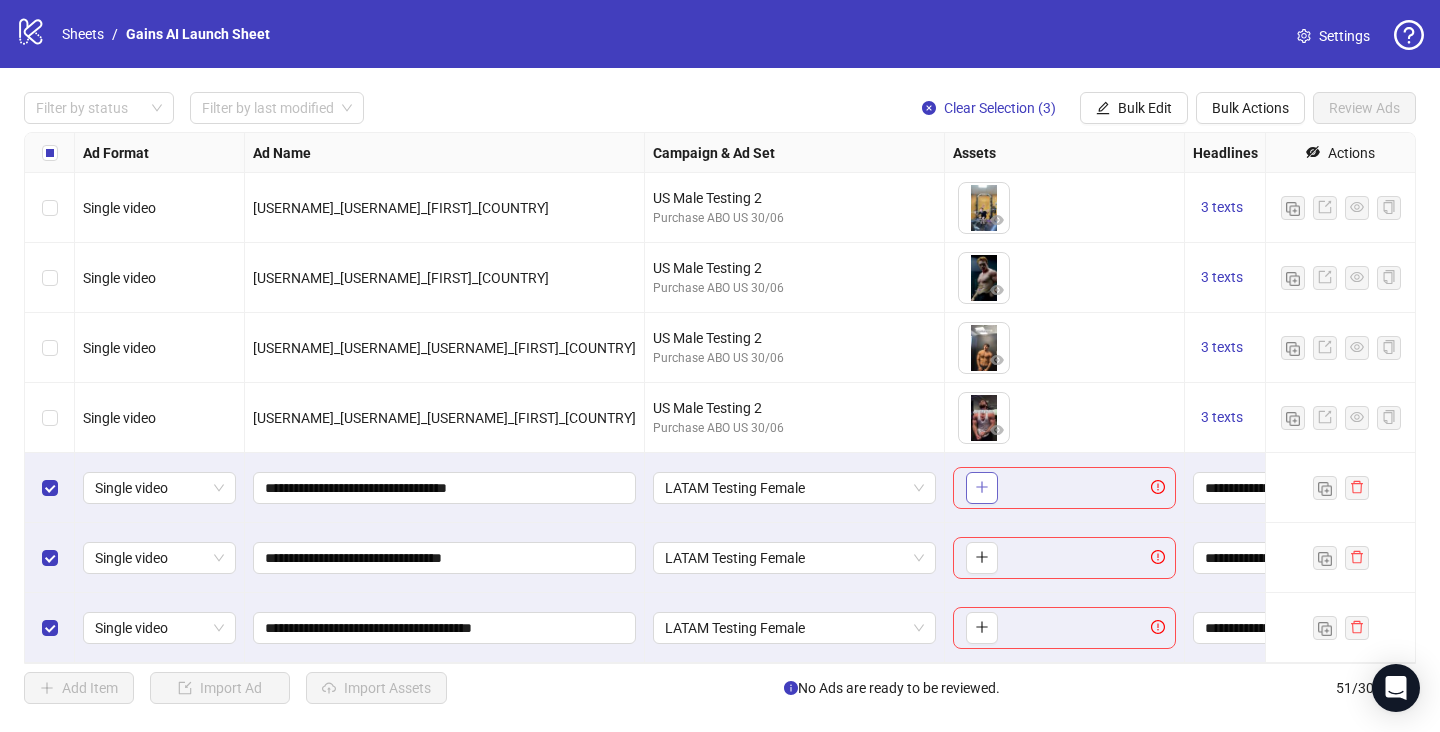 click 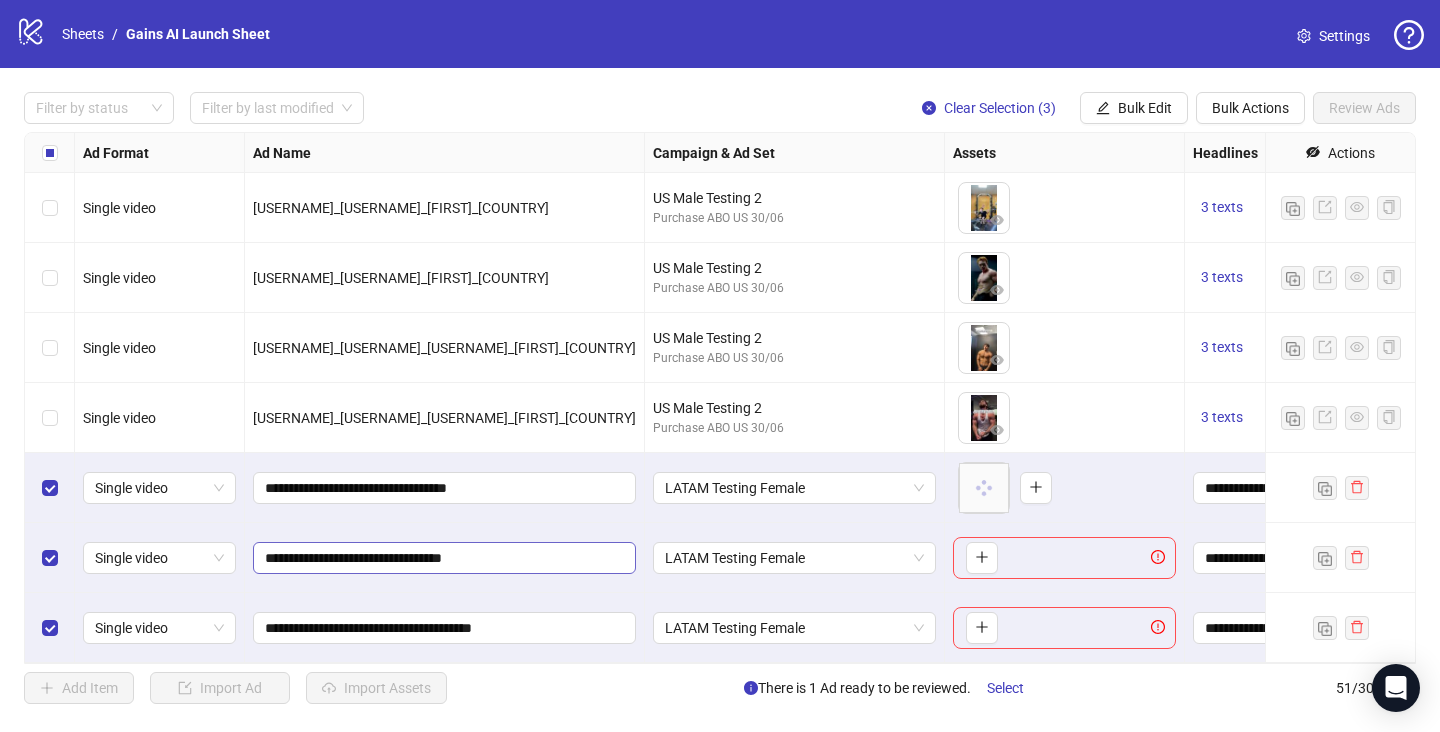 click on "**********" at bounding box center (444, 558) 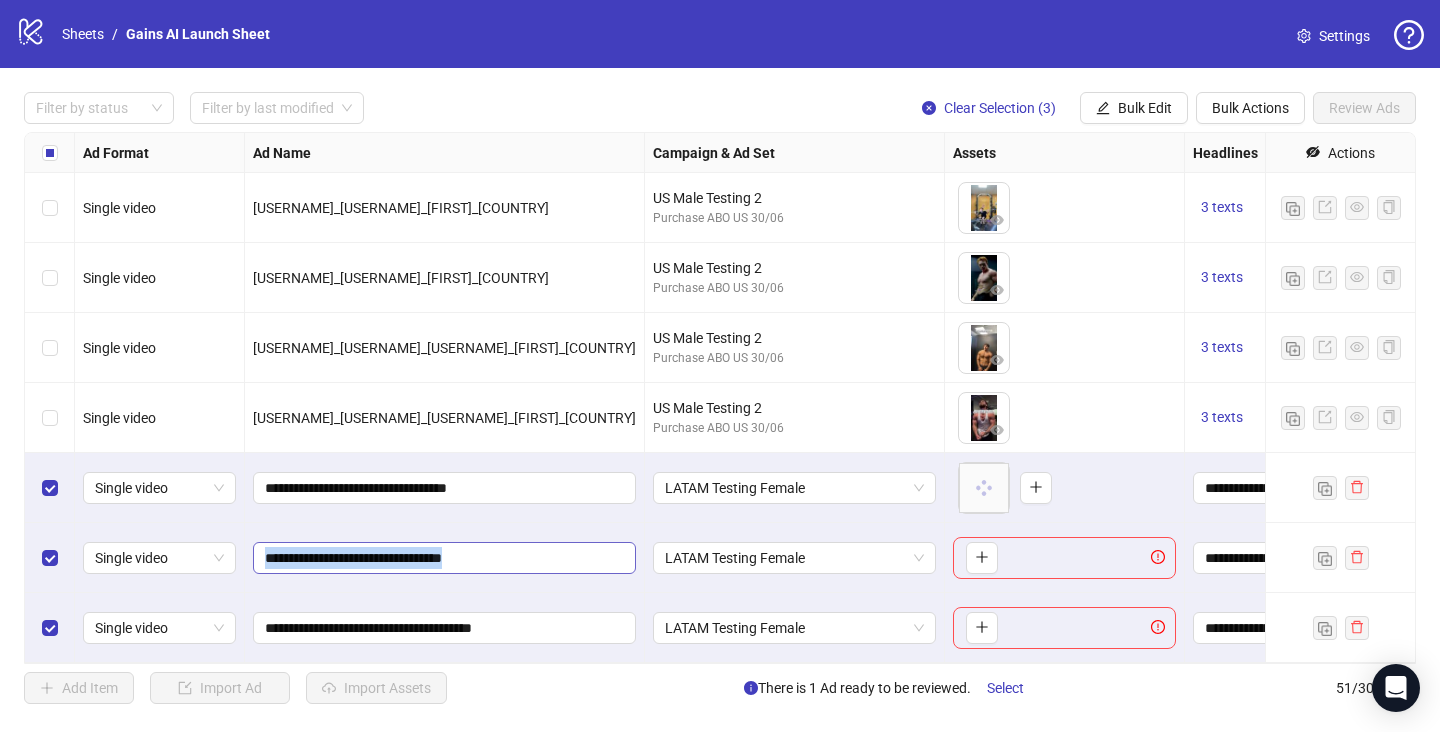 click on "**********" at bounding box center [444, 558] 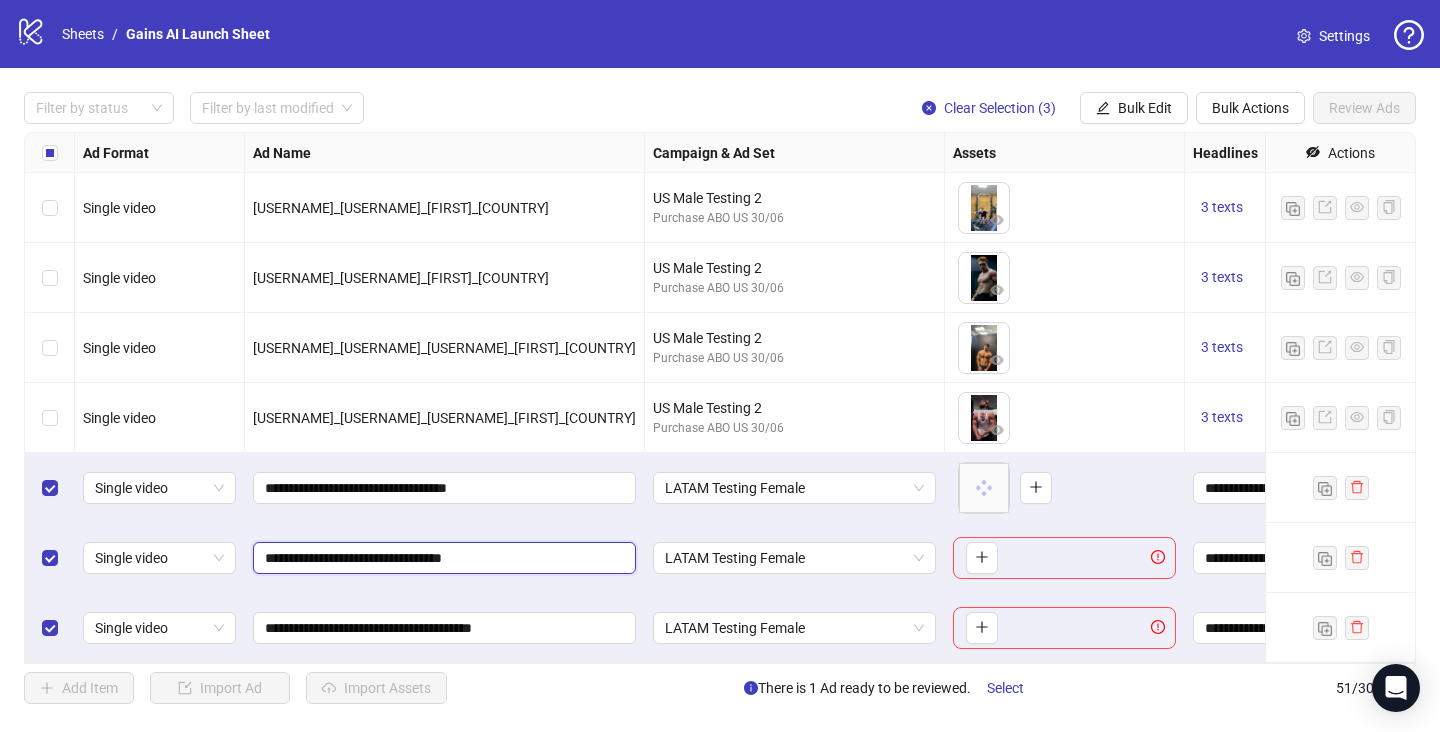click on "**********" at bounding box center (442, 558) 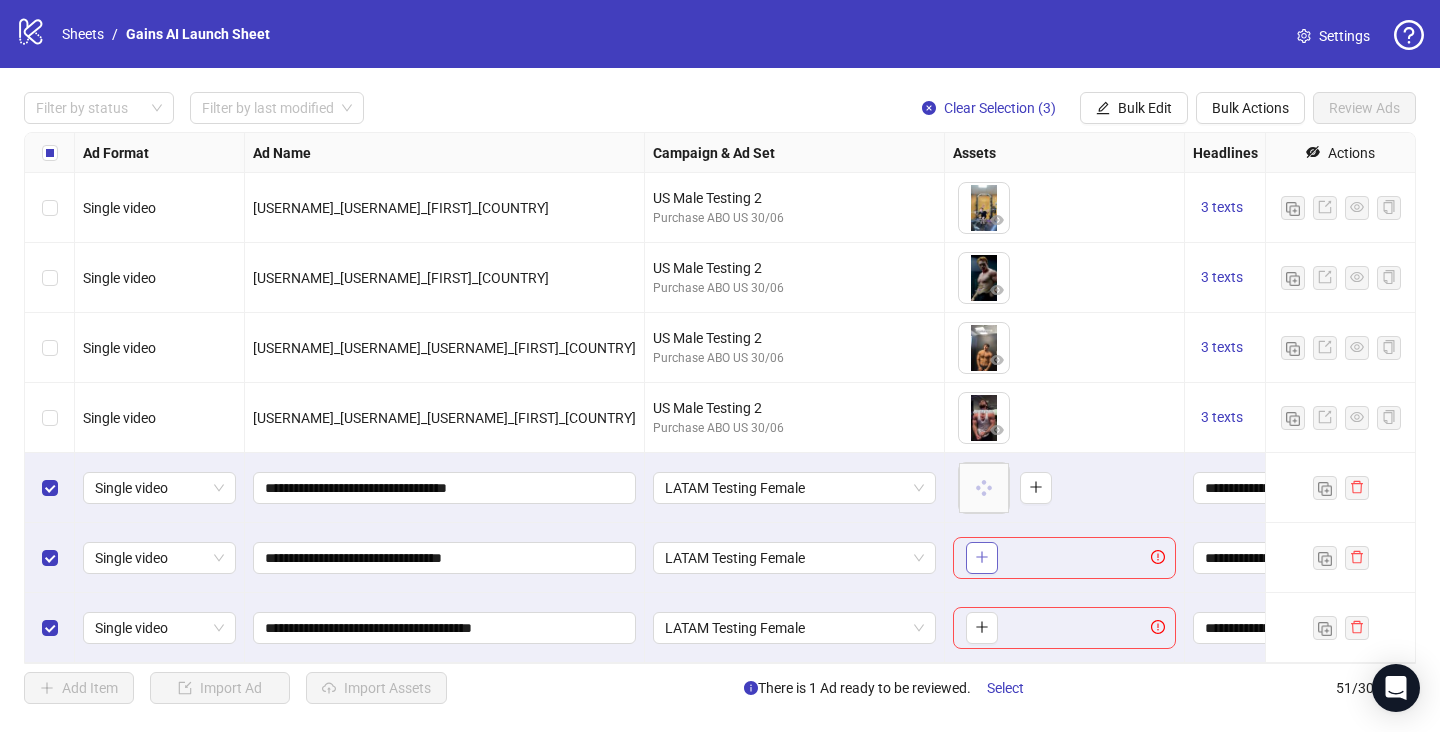 click at bounding box center (982, 558) 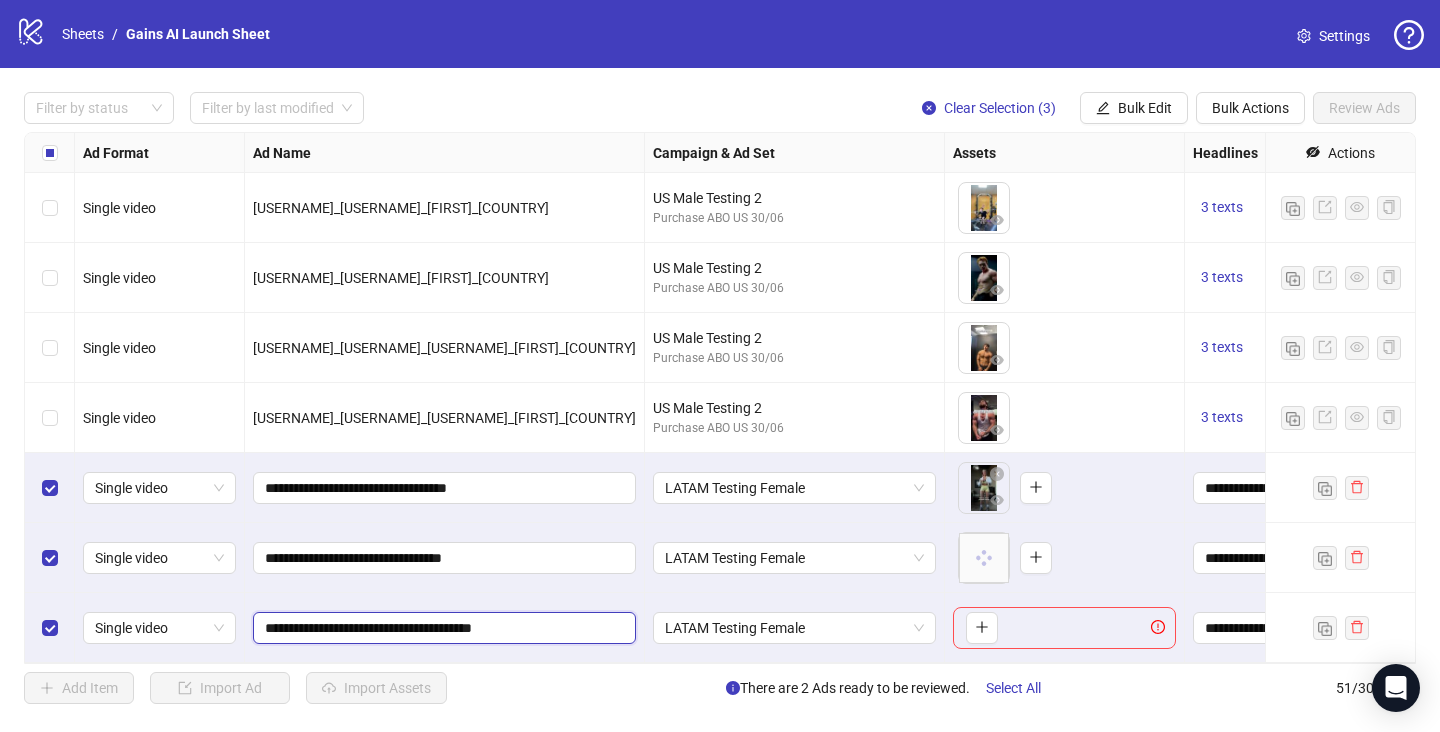 click on "**********" at bounding box center (442, 628) 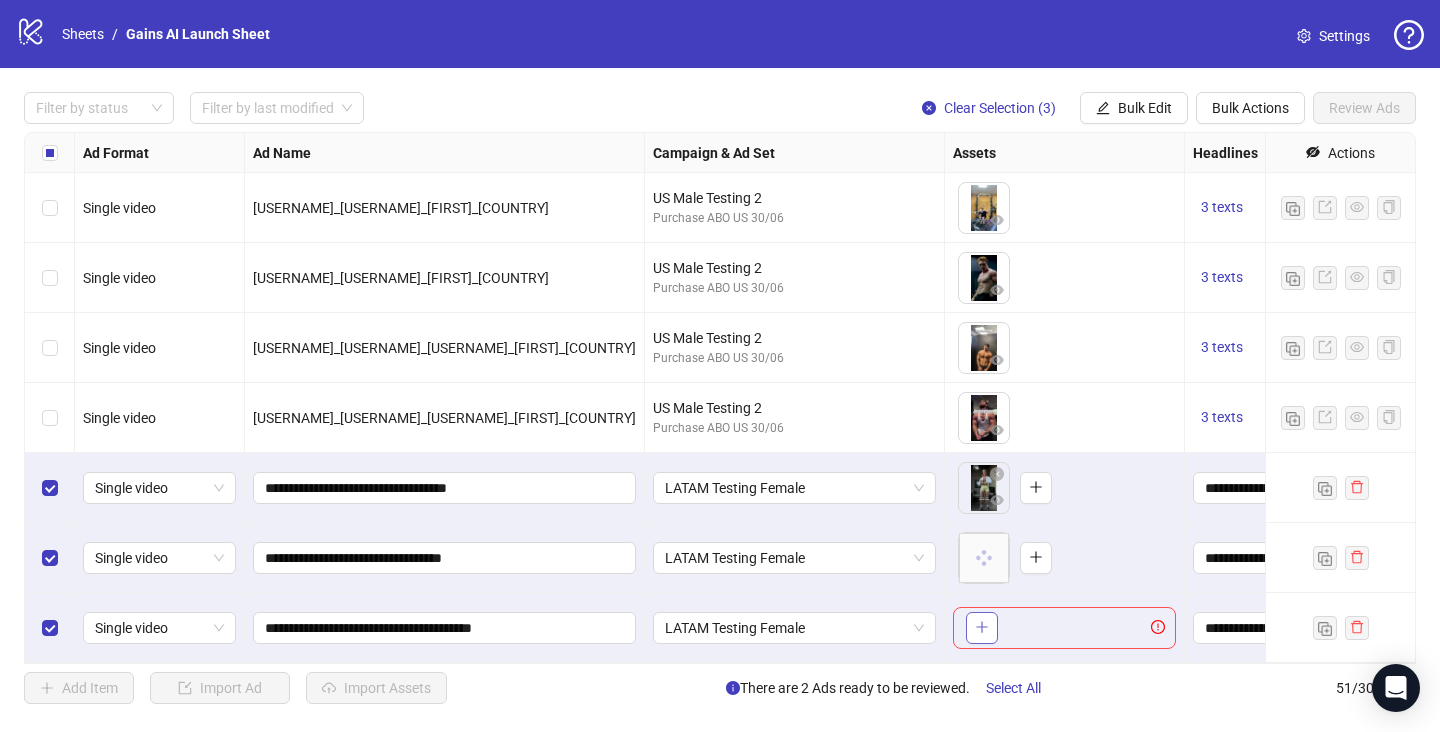 click 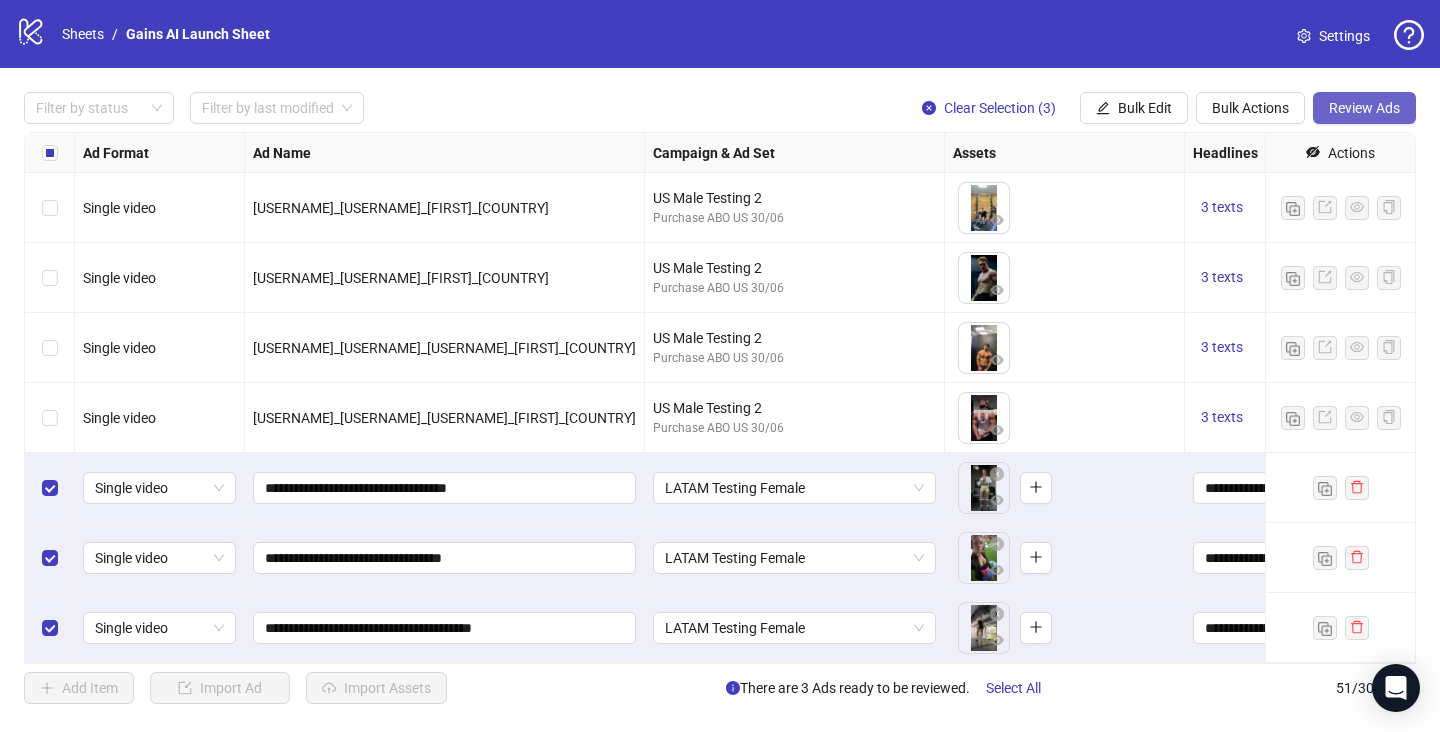 click on "Review Ads" at bounding box center [1364, 108] 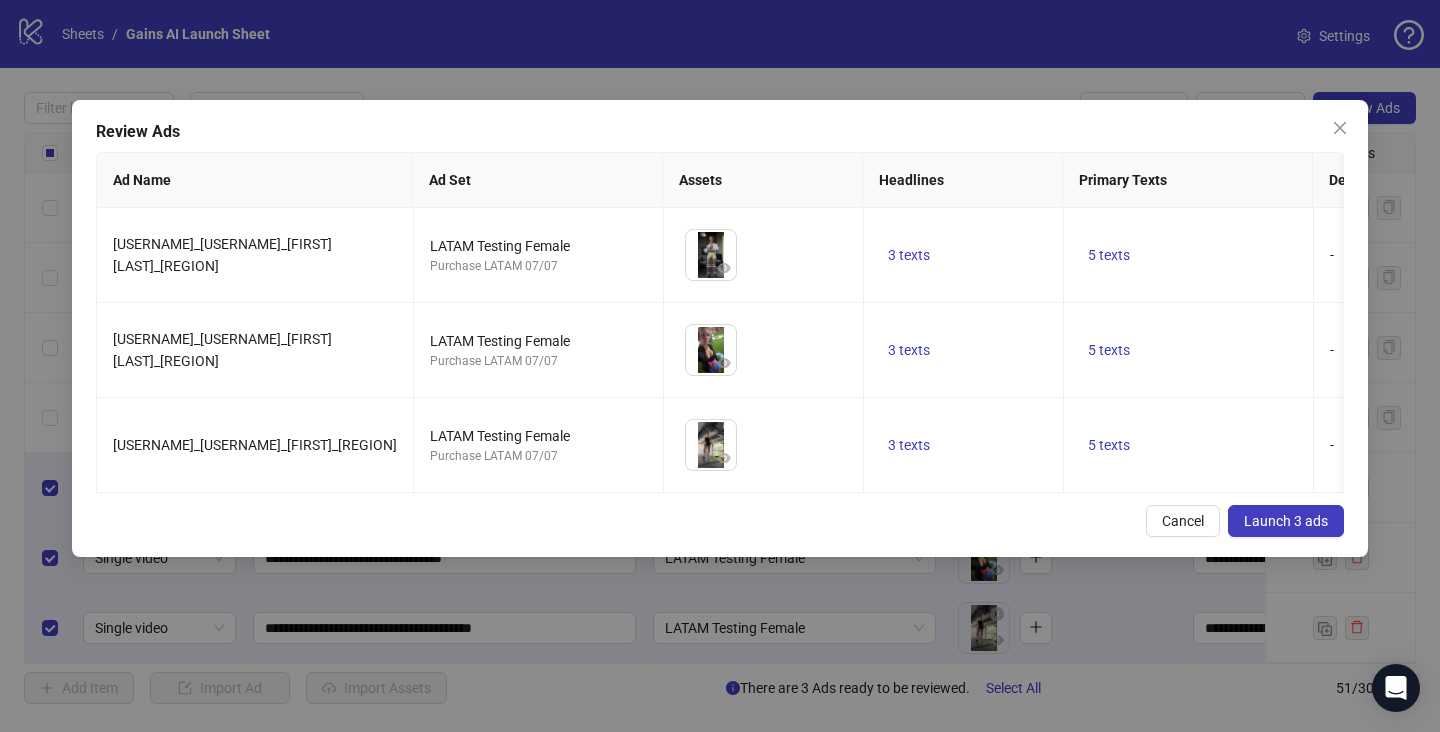 click on "Launch 3 ads" at bounding box center [1286, 521] 